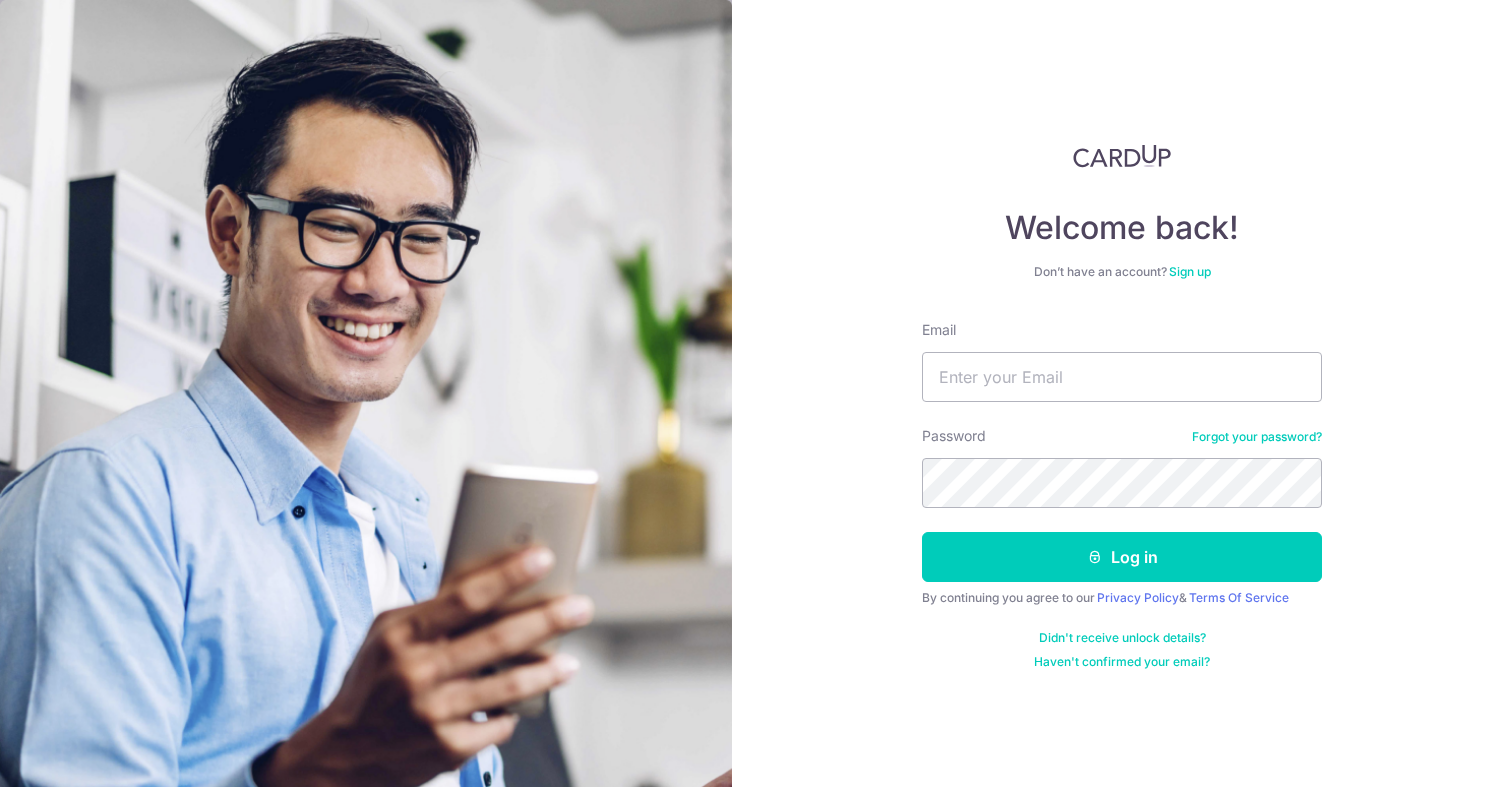 scroll, scrollTop: 0, scrollLeft: 0, axis: both 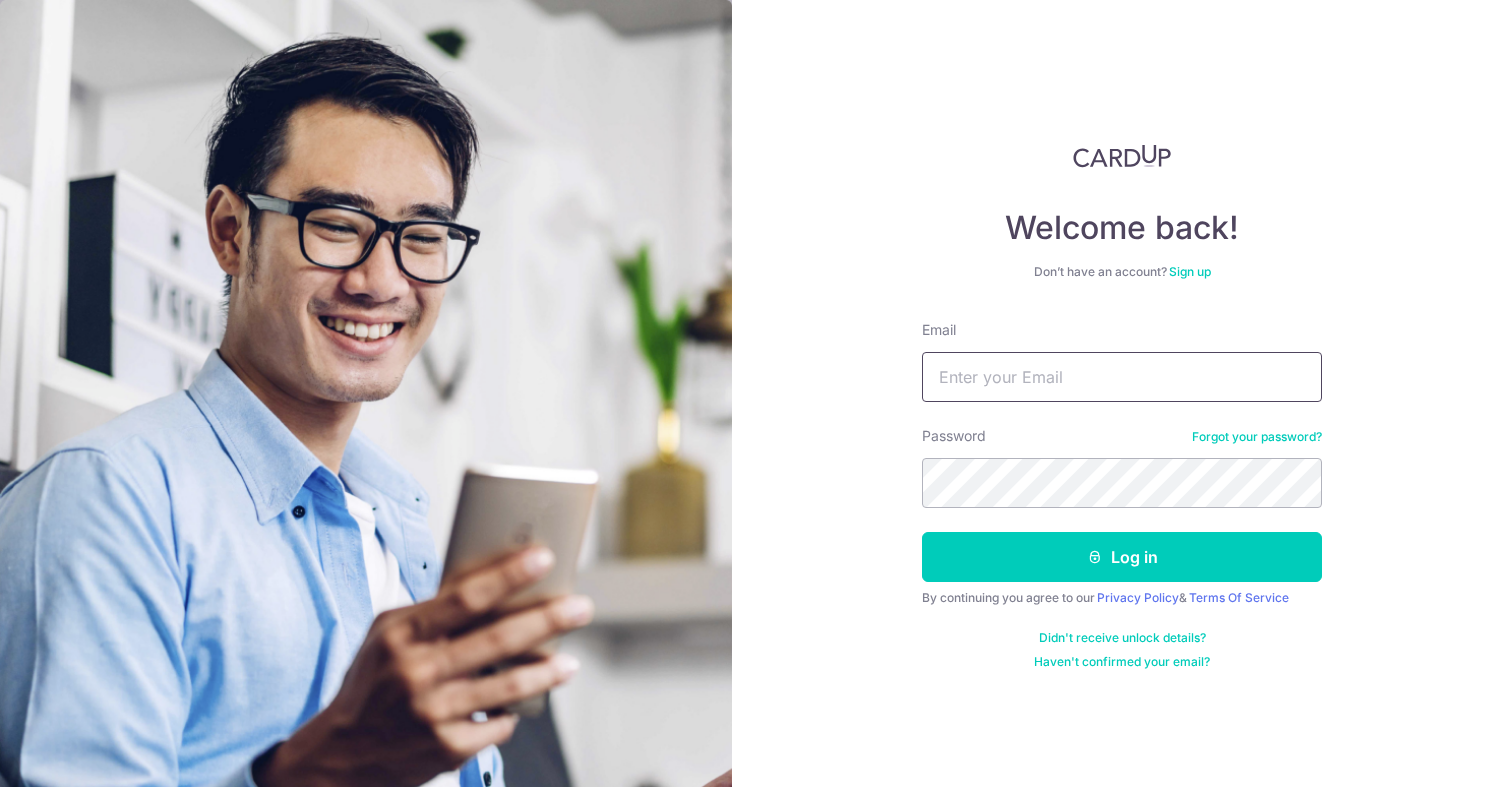 click on "Email" at bounding box center [1122, 377] 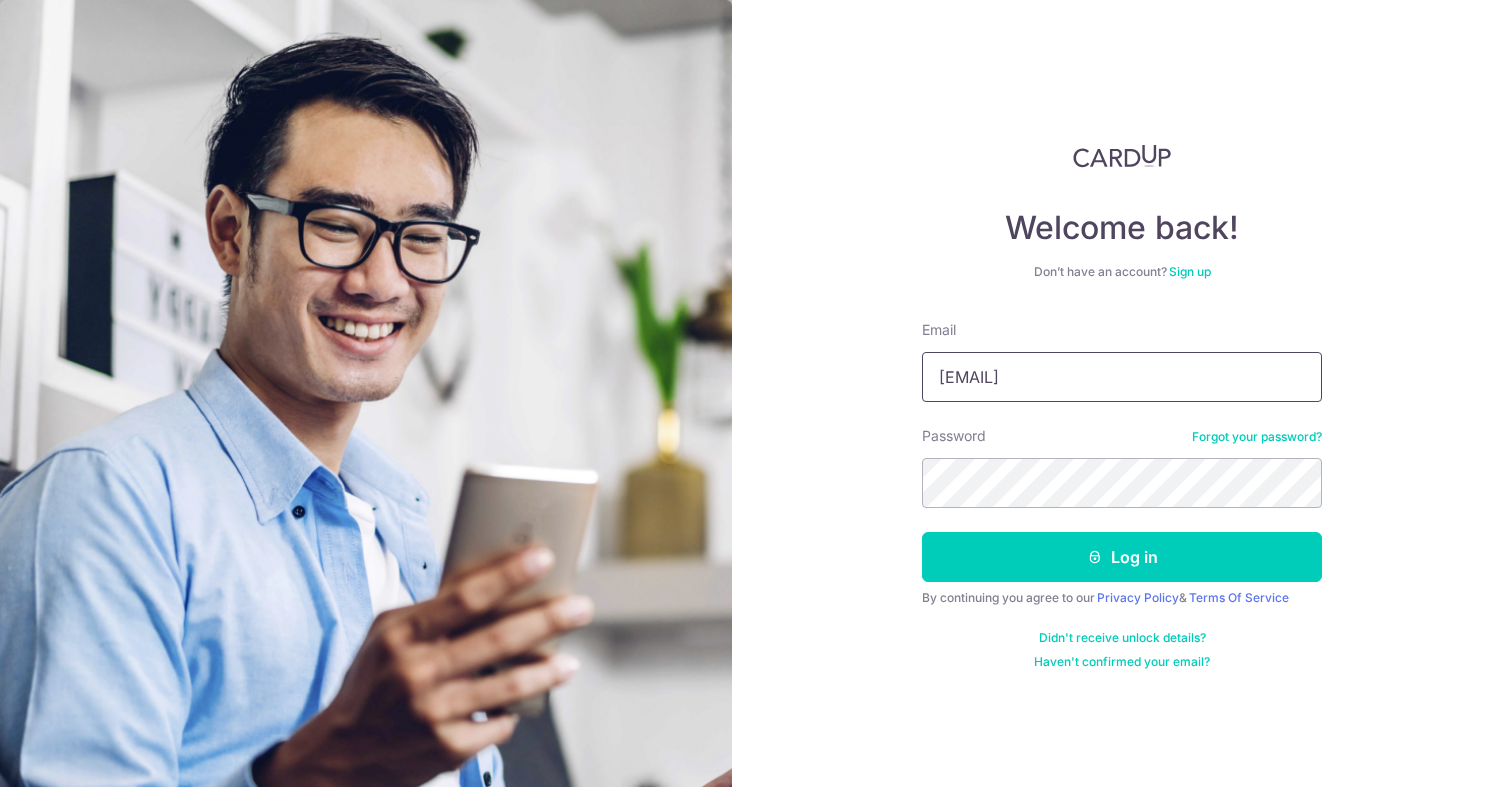 type on "[EMAIL]" 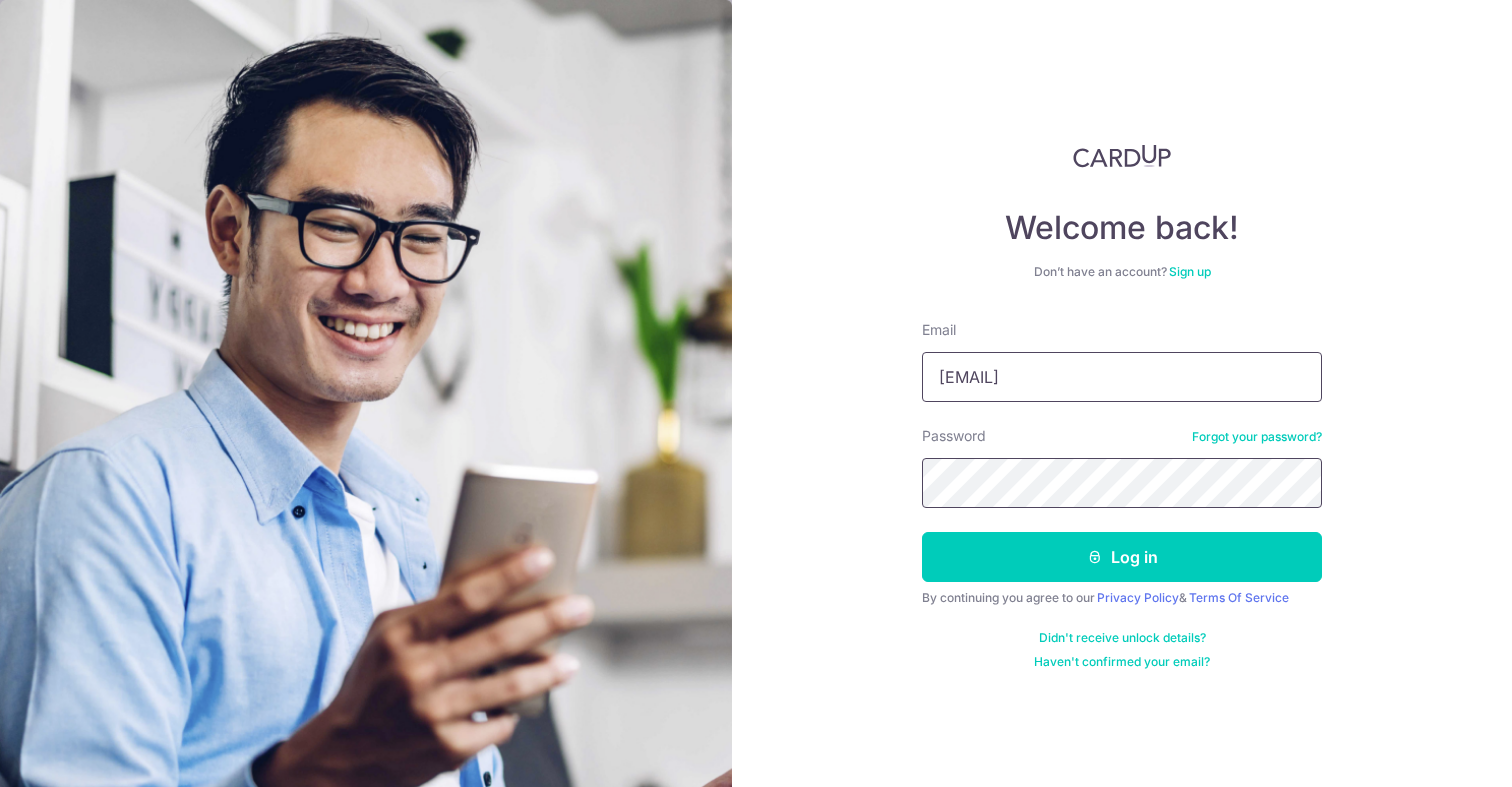 click on "Log in" at bounding box center (1122, 557) 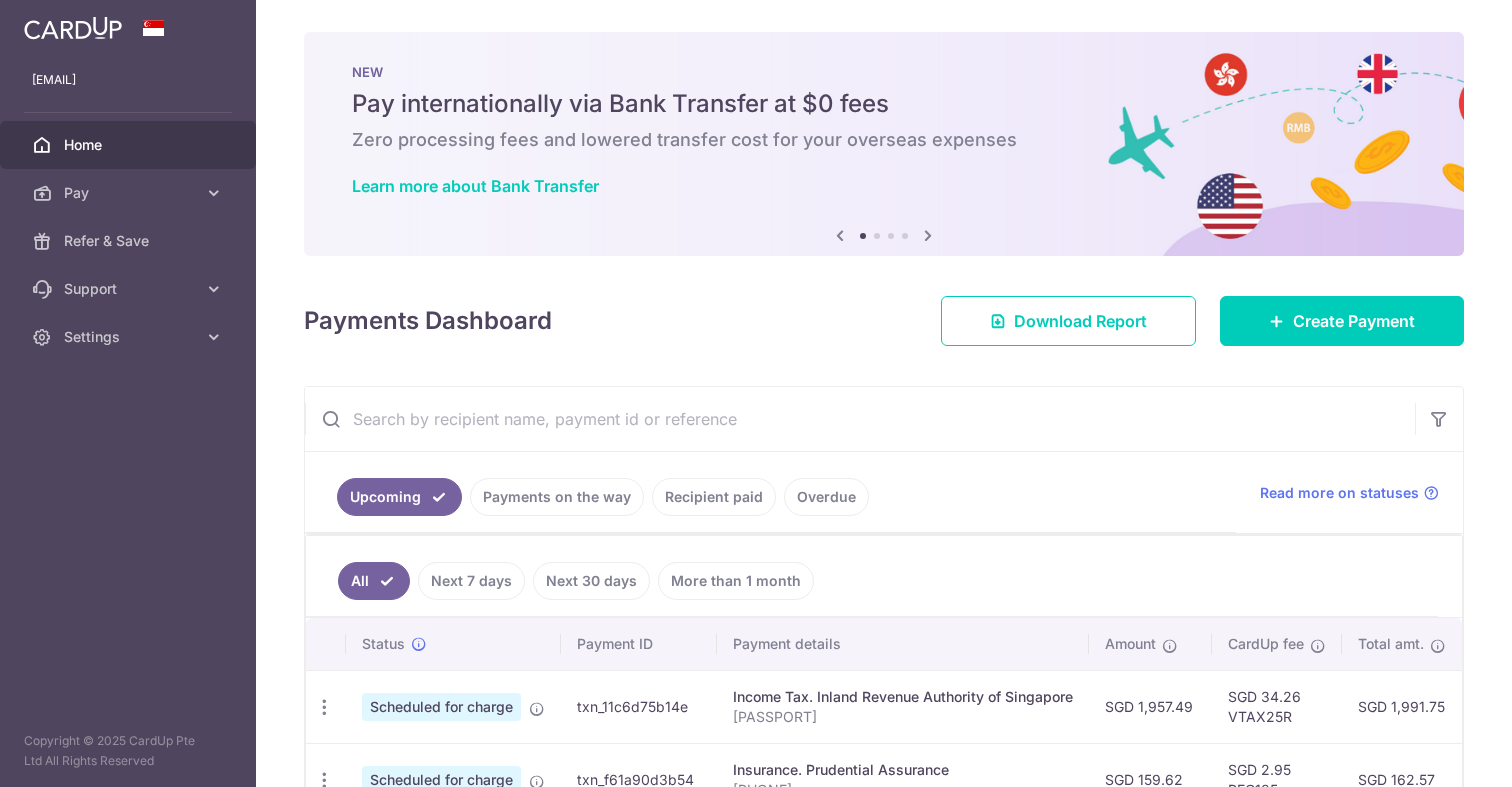 scroll, scrollTop: 0, scrollLeft: 0, axis: both 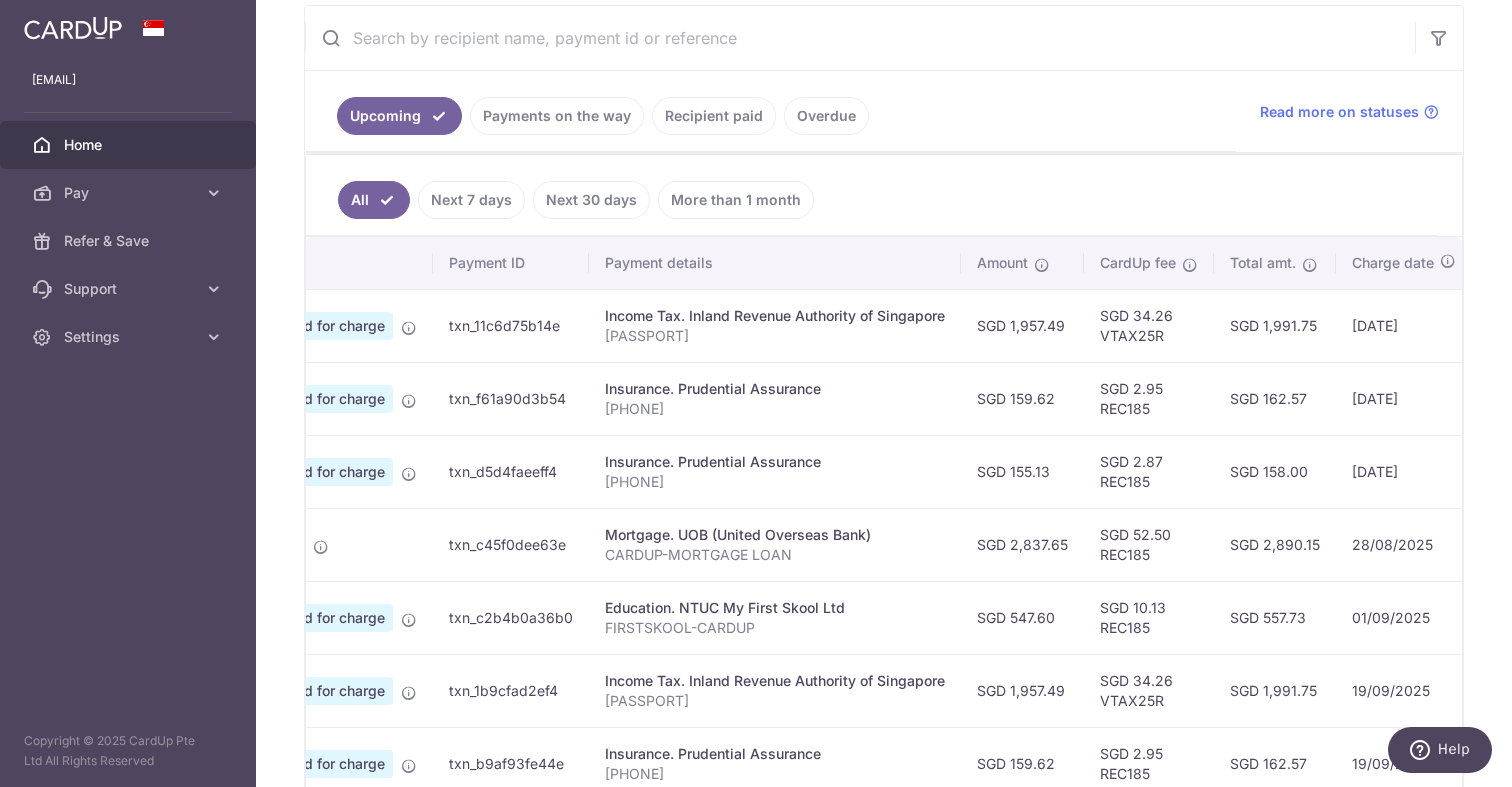 click on "SGD 1,991.75" at bounding box center (1275, 325) 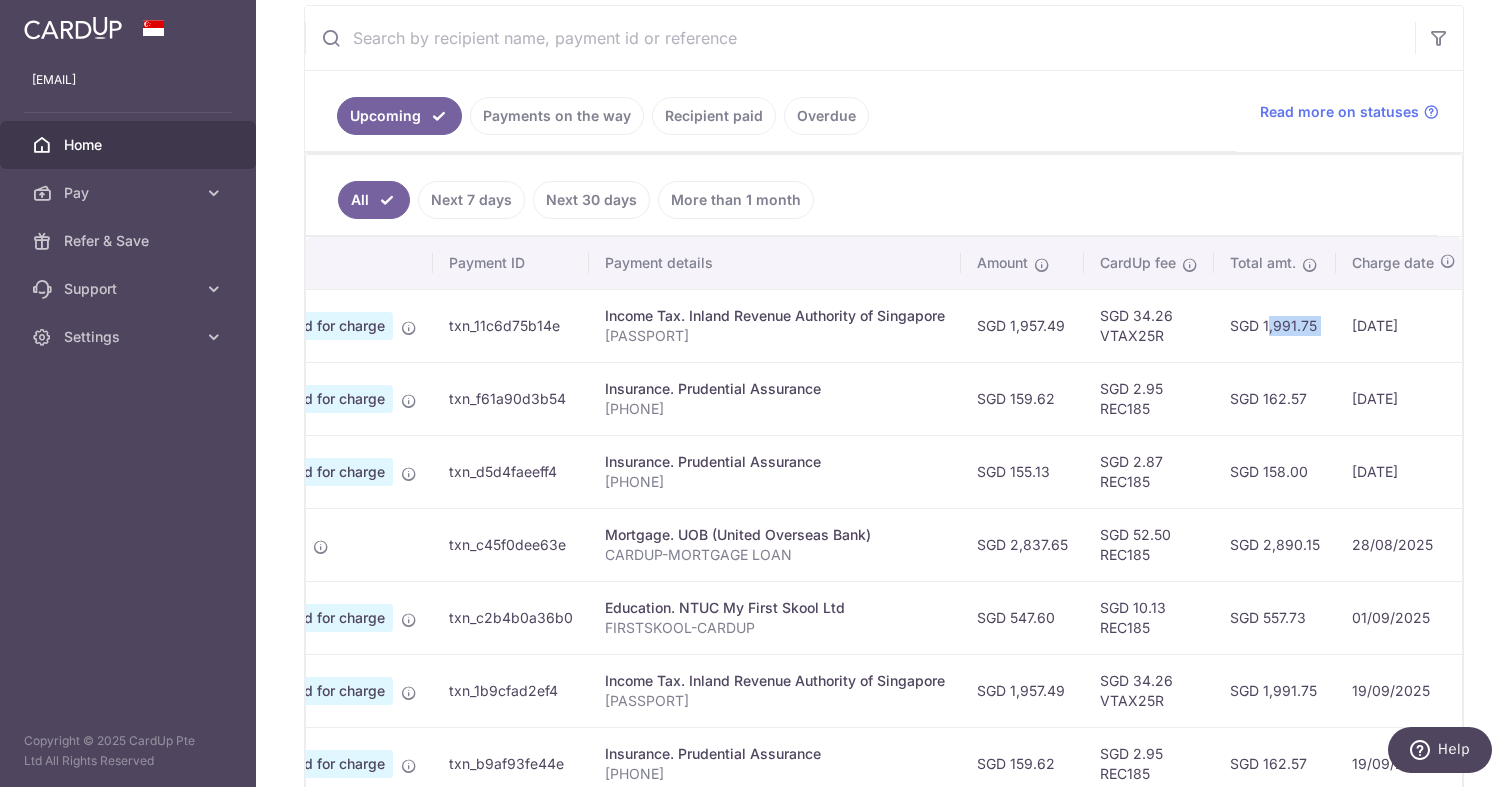 click on "SGD 1,991.75" at bounding box center (1275, 325) 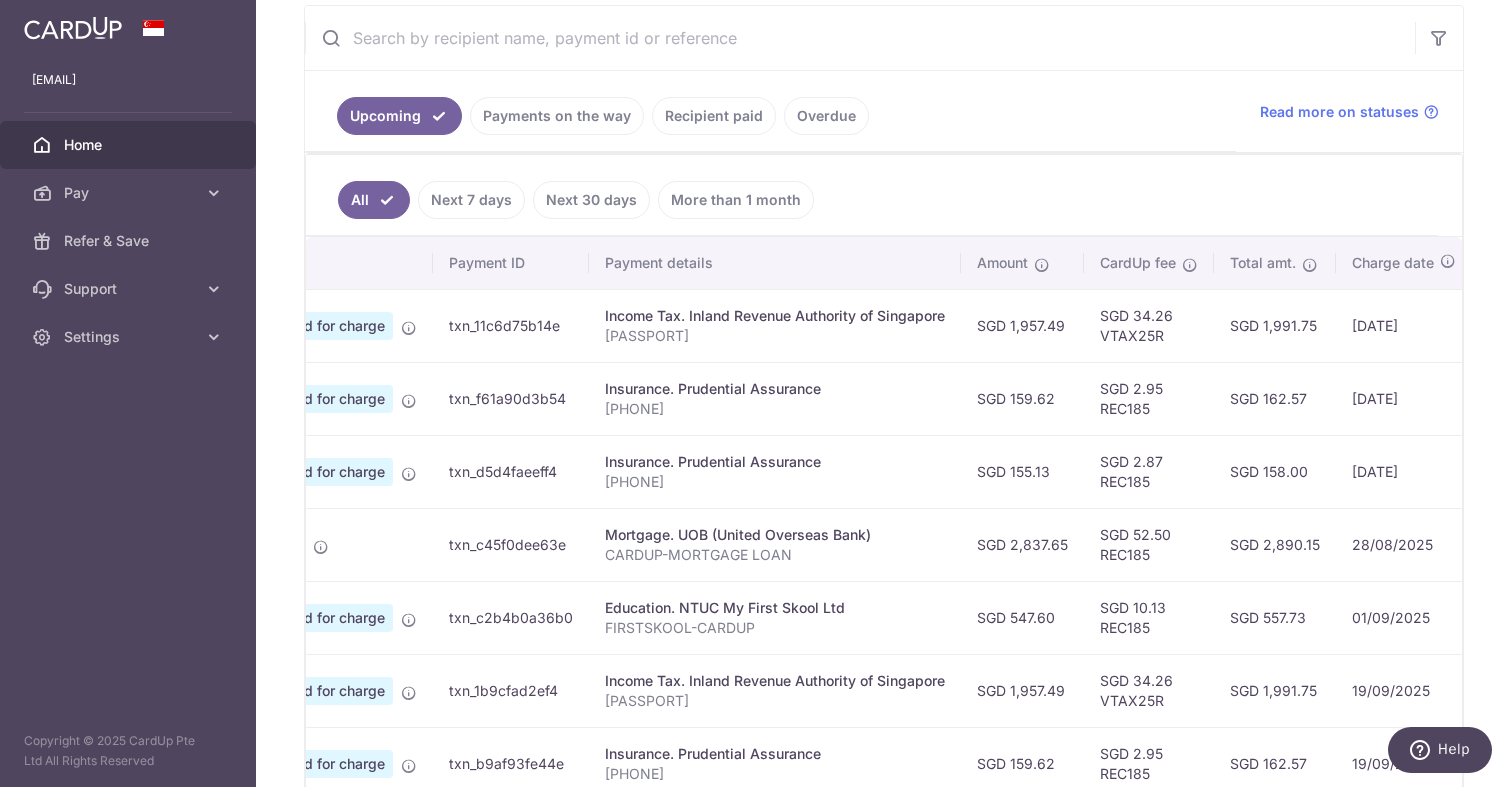 click on "SGD 1,991.75" at bounding box center [1275, 325] 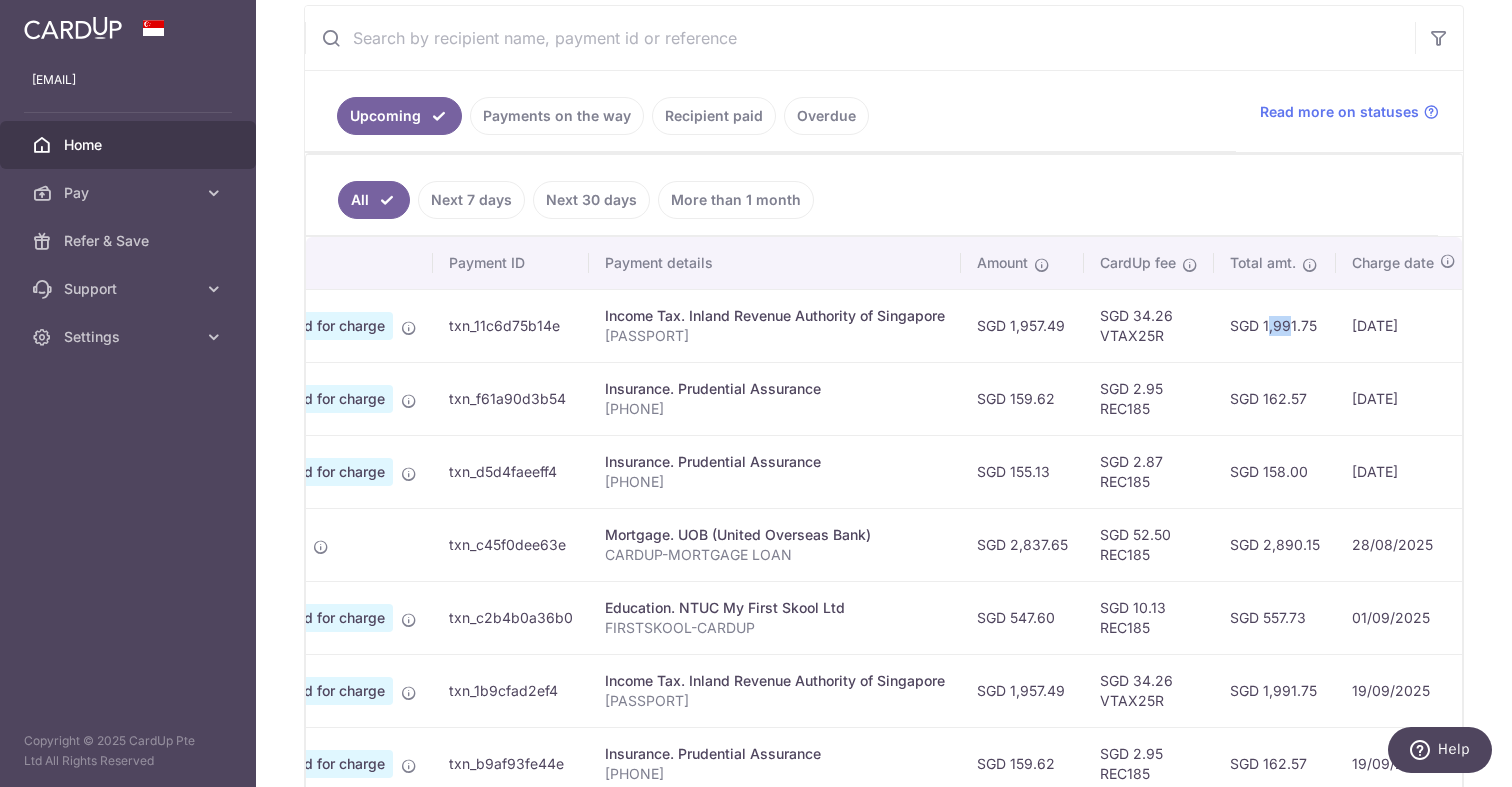 click on "SGD 1,991.75" at bounding box center [1275, 325] 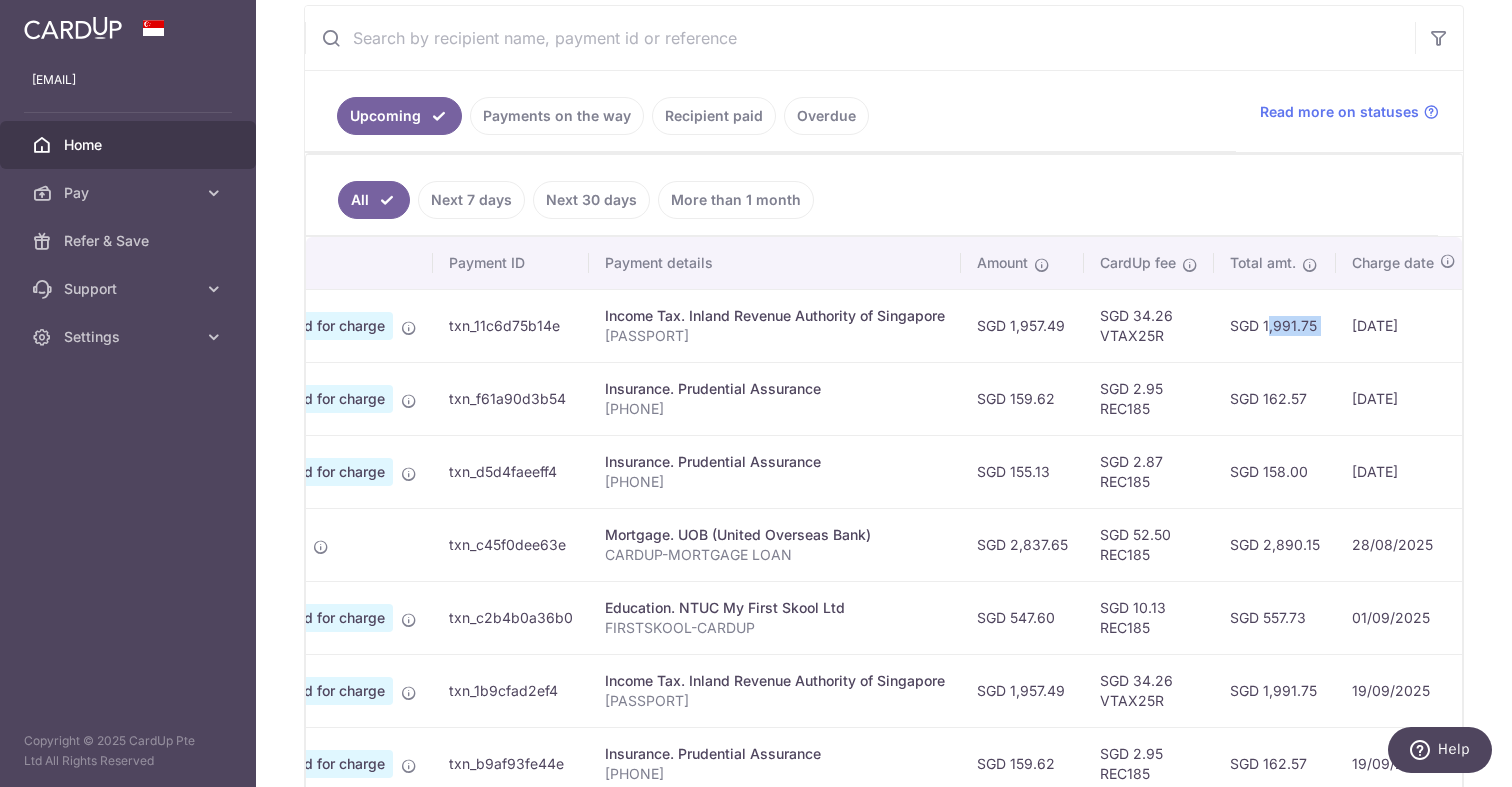 click on "SGD 1,991.75" at bounding box center (1275, 325) 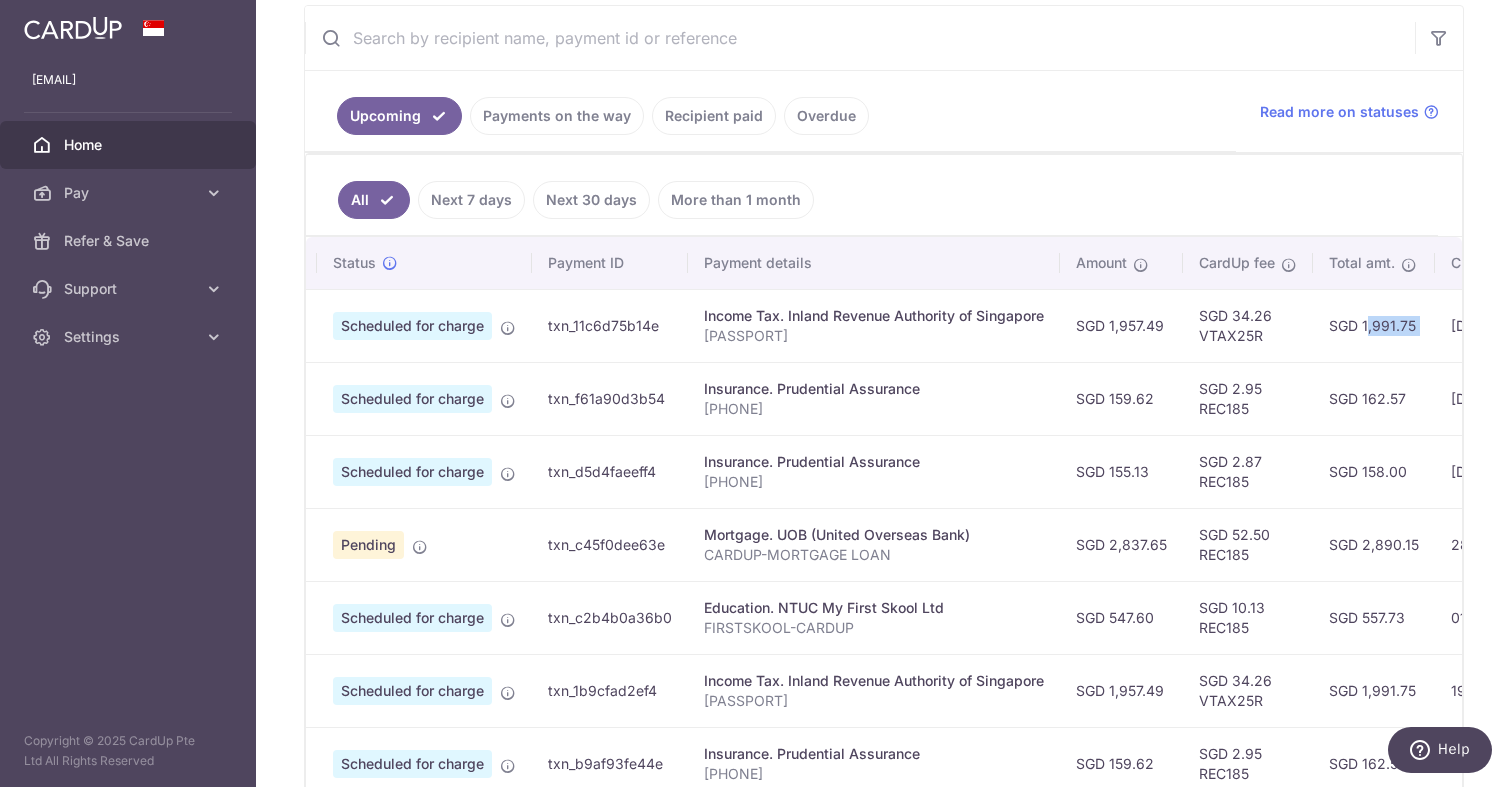 scroll, scrollTop: 0, scrollLeft: 0, axis: both 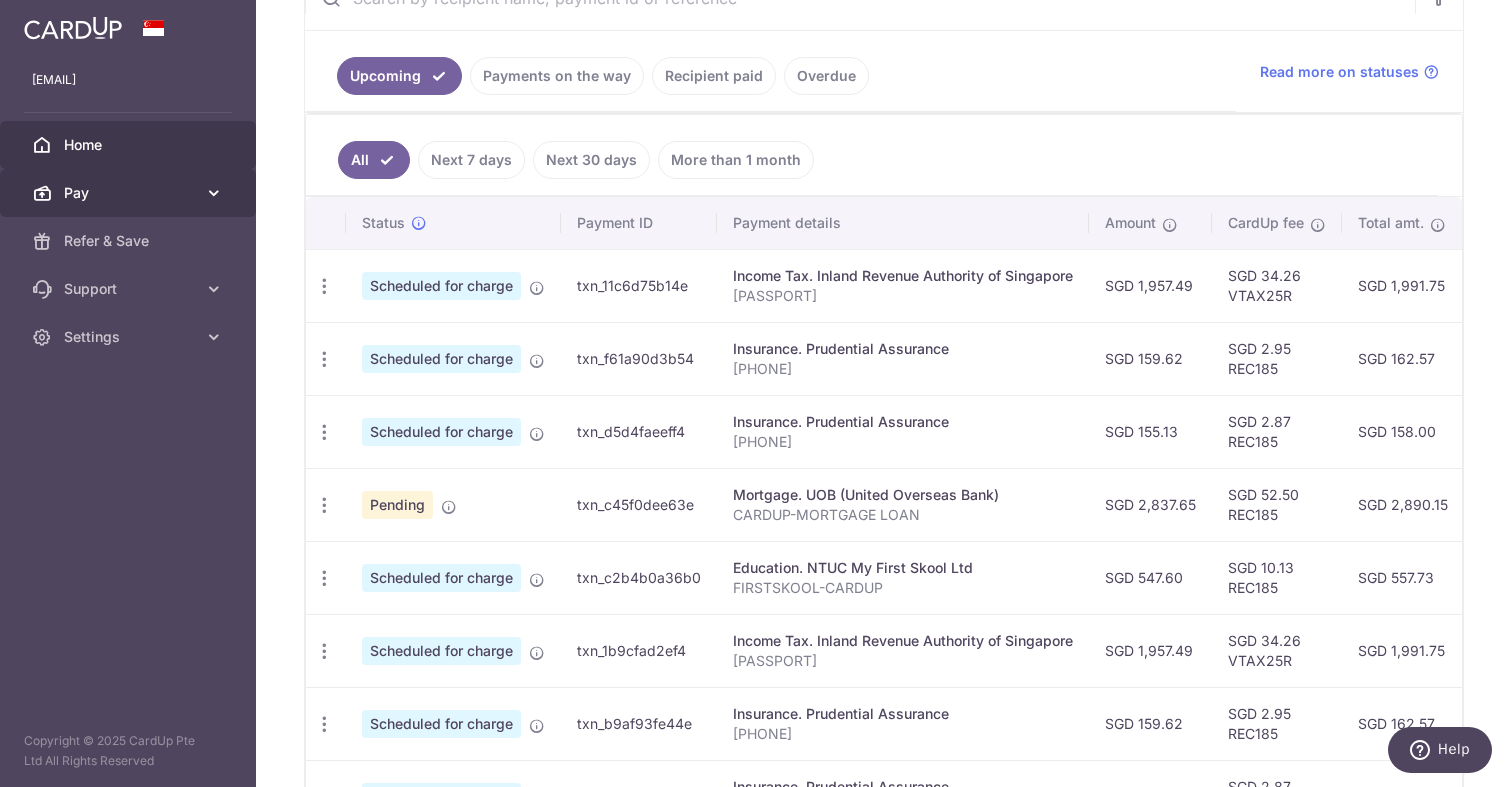 click on "Pay" at bounding box center (130, 193) 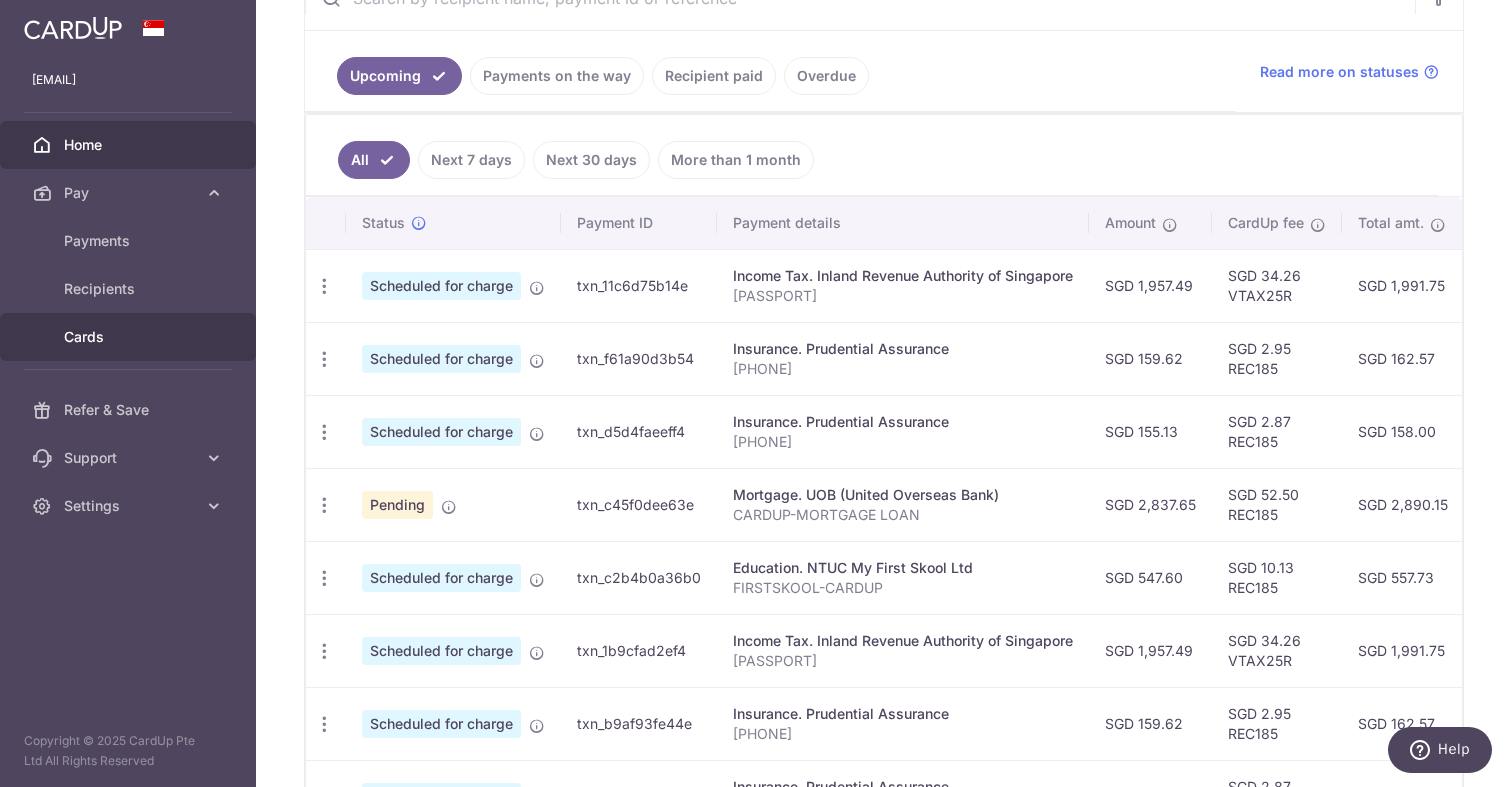 click on "Cards" at bounding box center [130, 337] 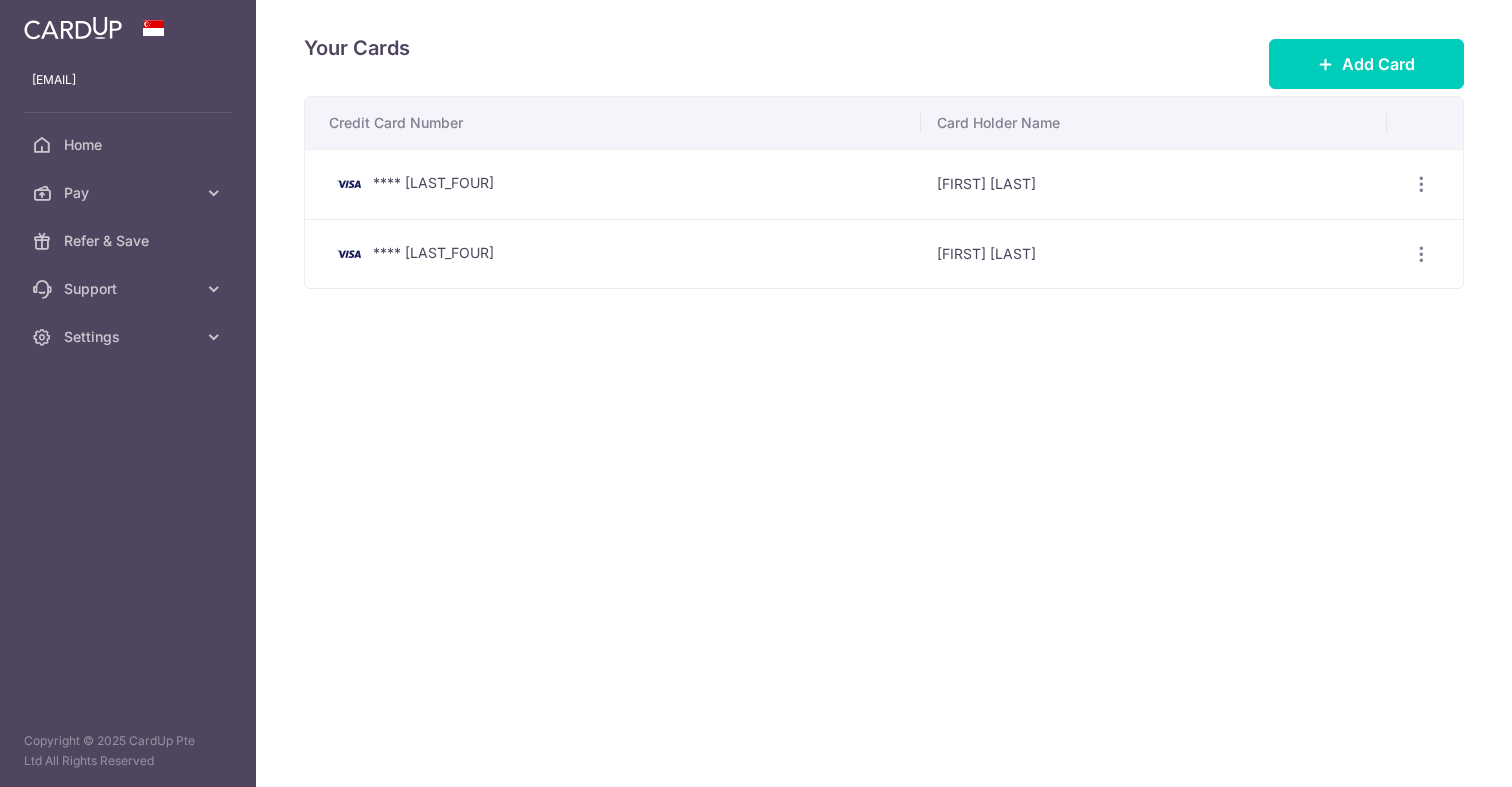 scroll, scrollTop: 0, scrollLeft: 0, axis: both 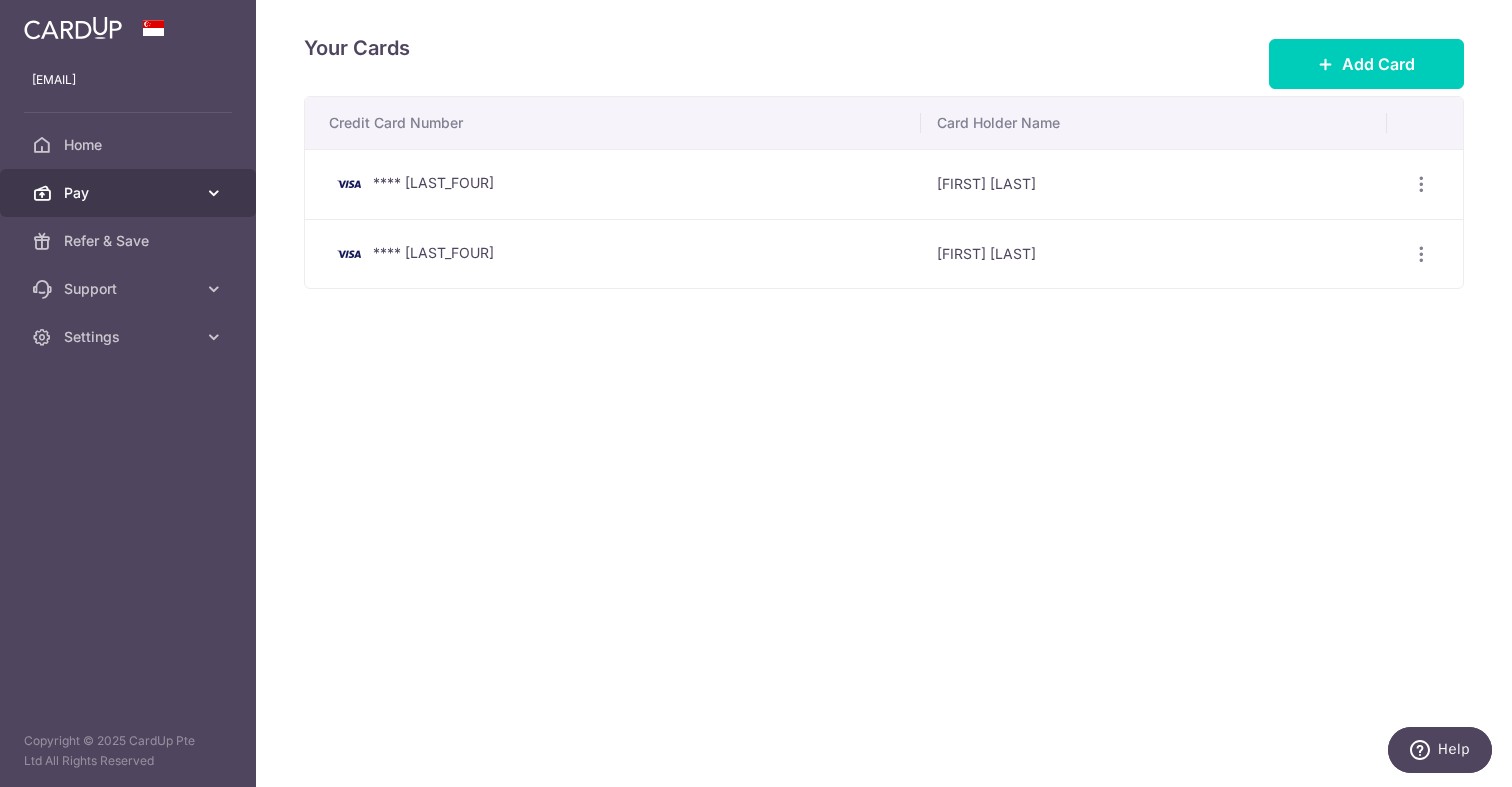 click on "Pay" at bounding box center [130, 193] 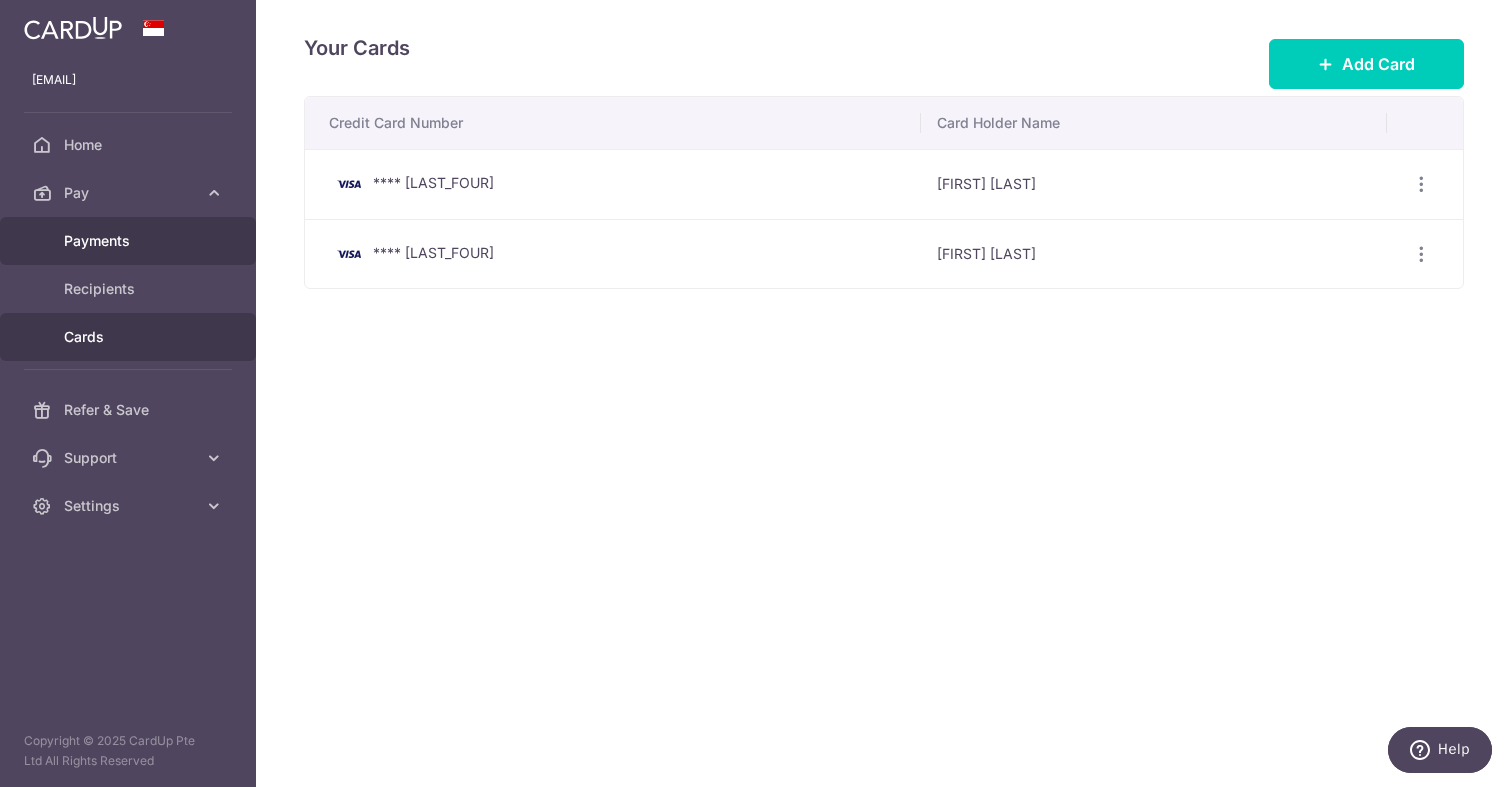 click on "Payments" at bounding box center (130, 241) 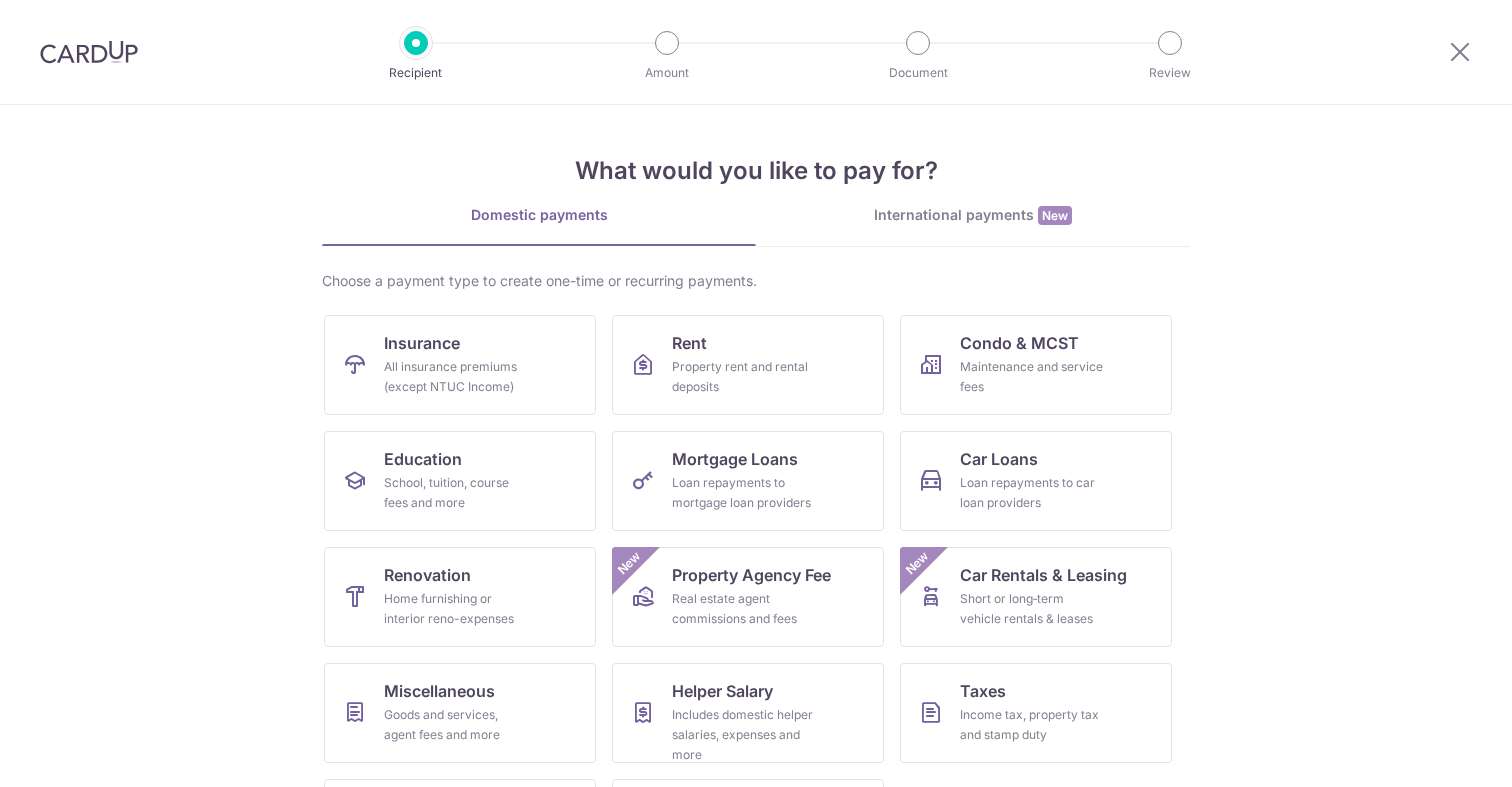 scroll, scrollTop: 0, scrollLeft: 0, axis: both 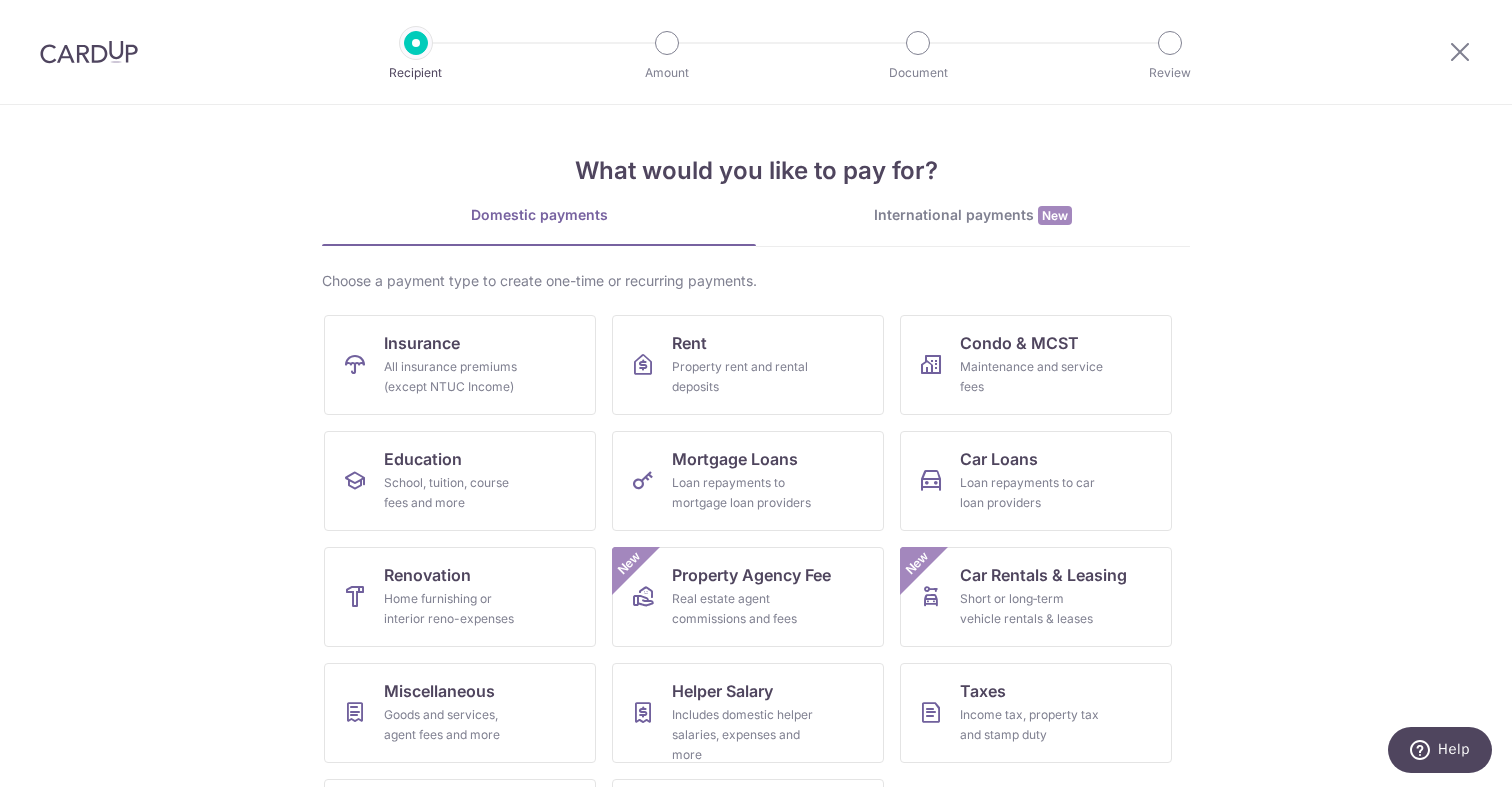 click at bounding box center (89, 52) 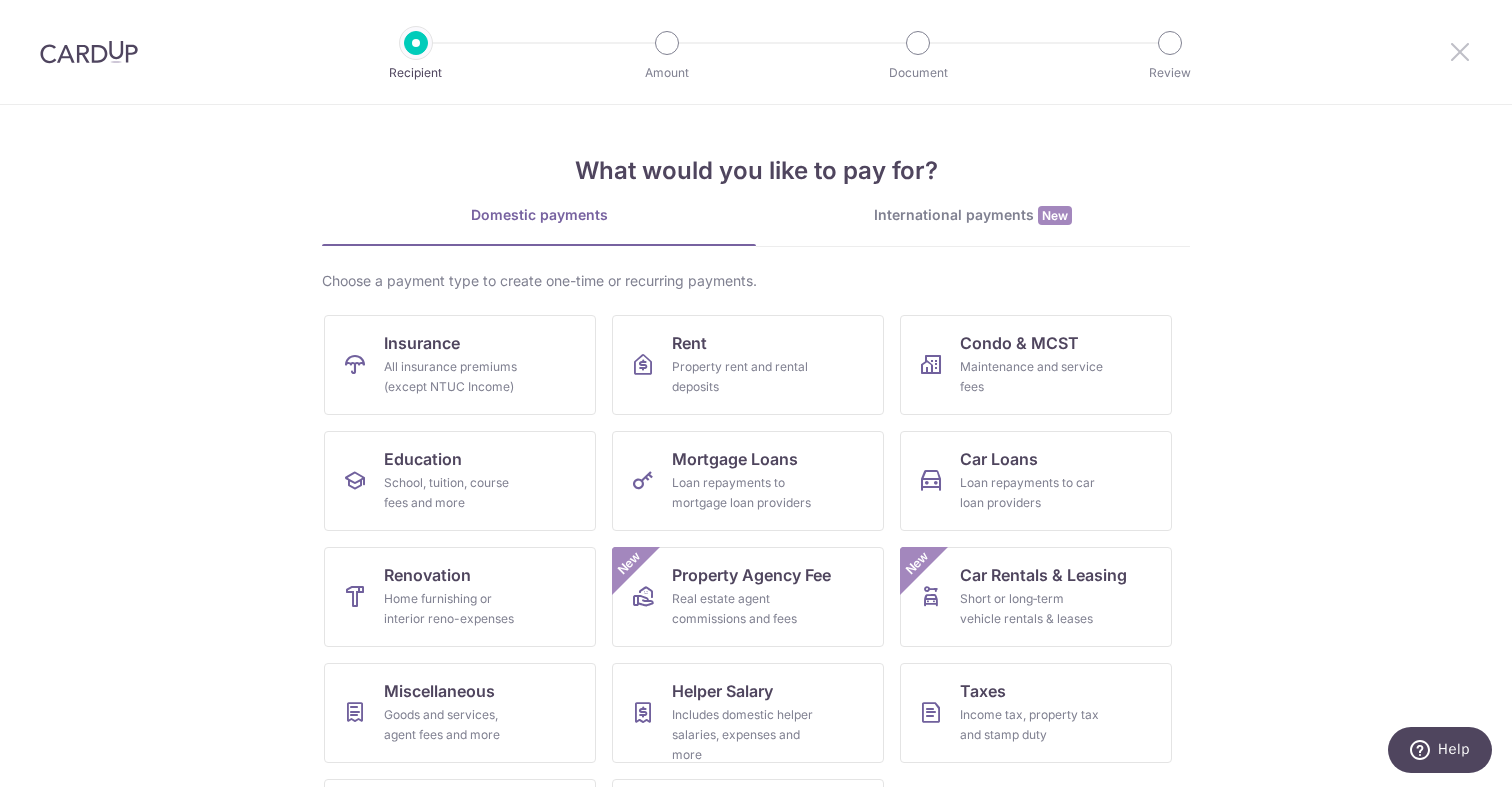 click at bounding box center (1460, 51) 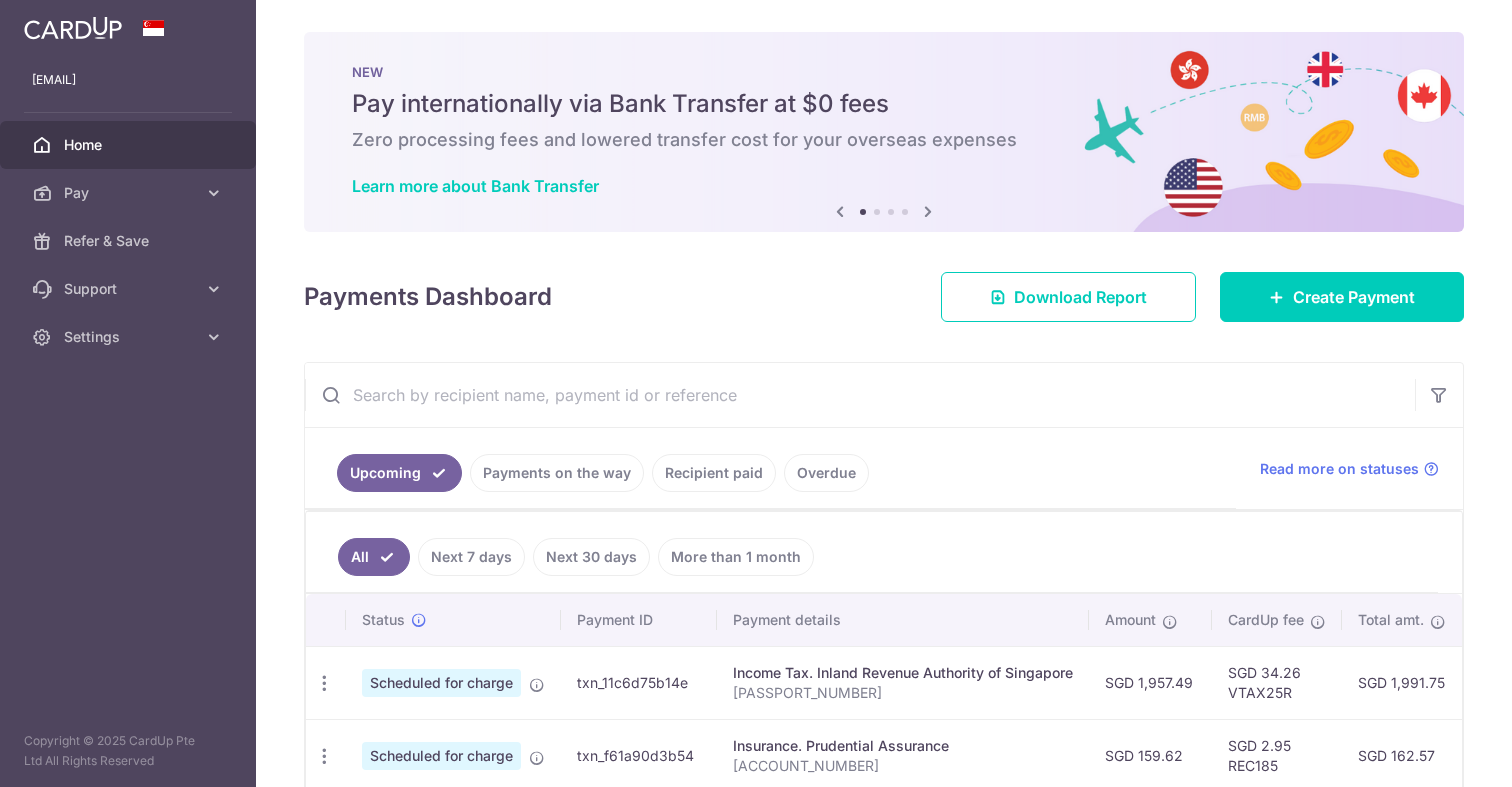 scroll, scrollTop: 0, scrollLeft: 0, axis: both 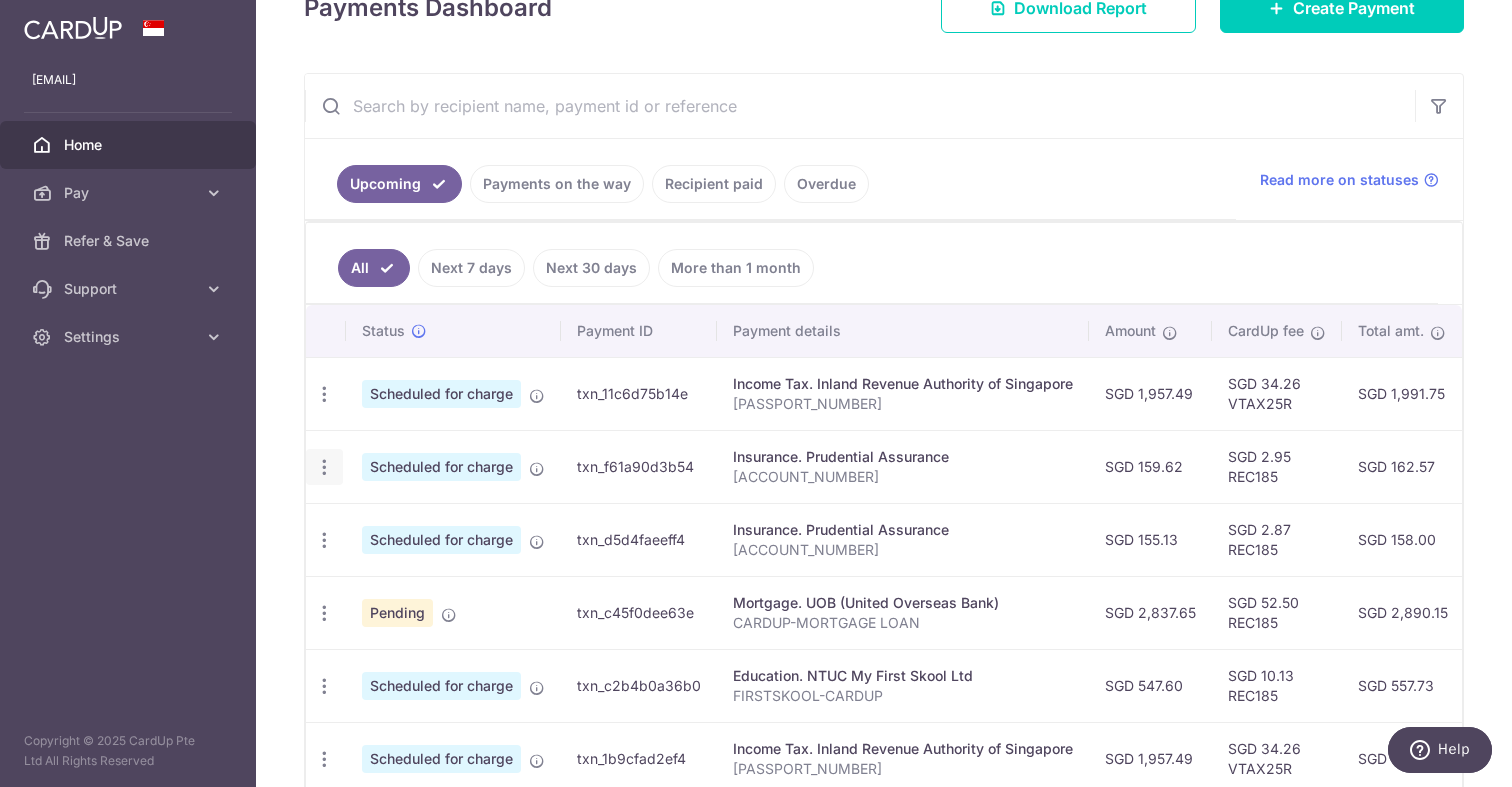 click at bounding box center [324, 394] 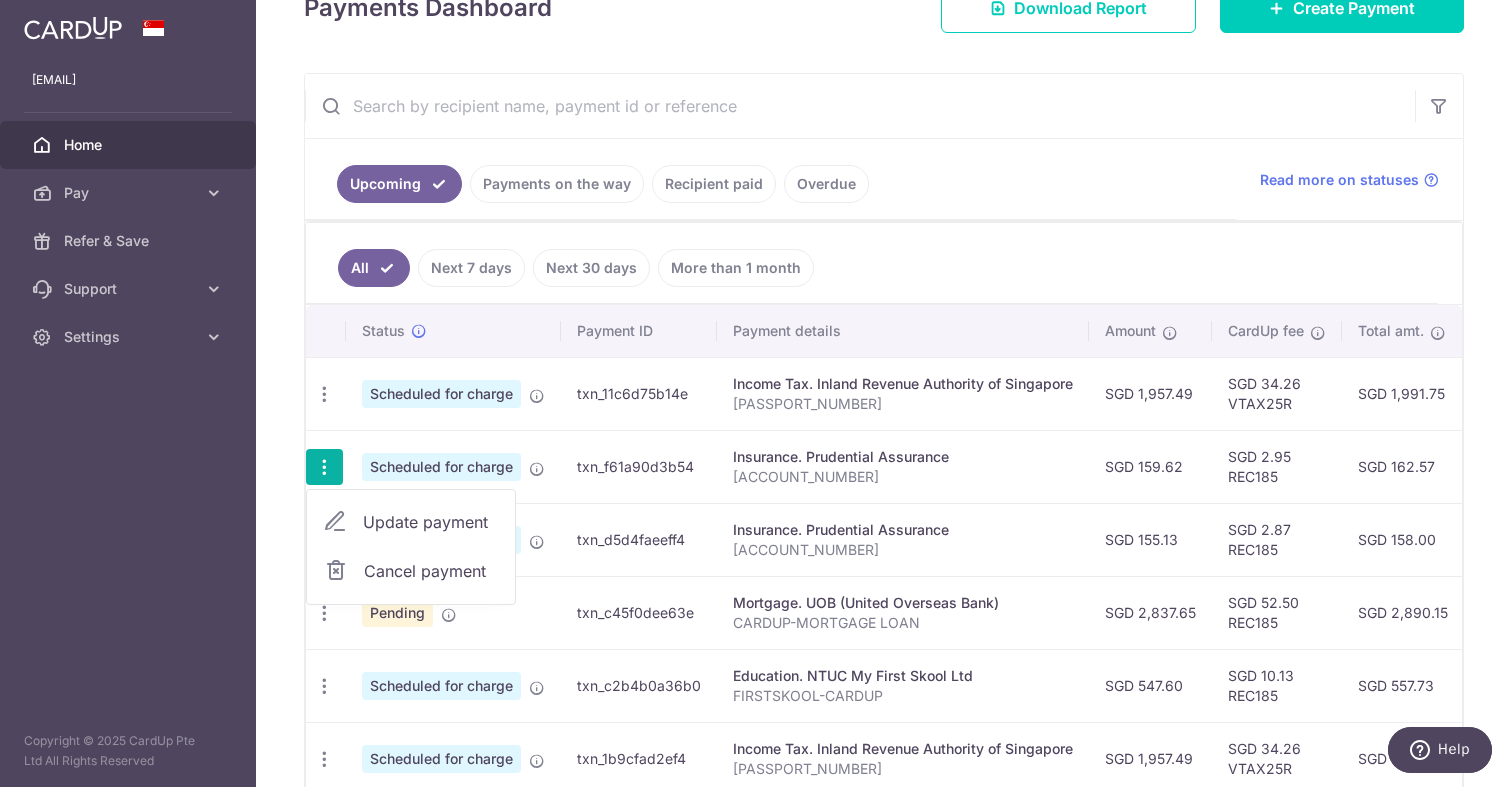 click on "Update payment" at bounding box center (411, 522) 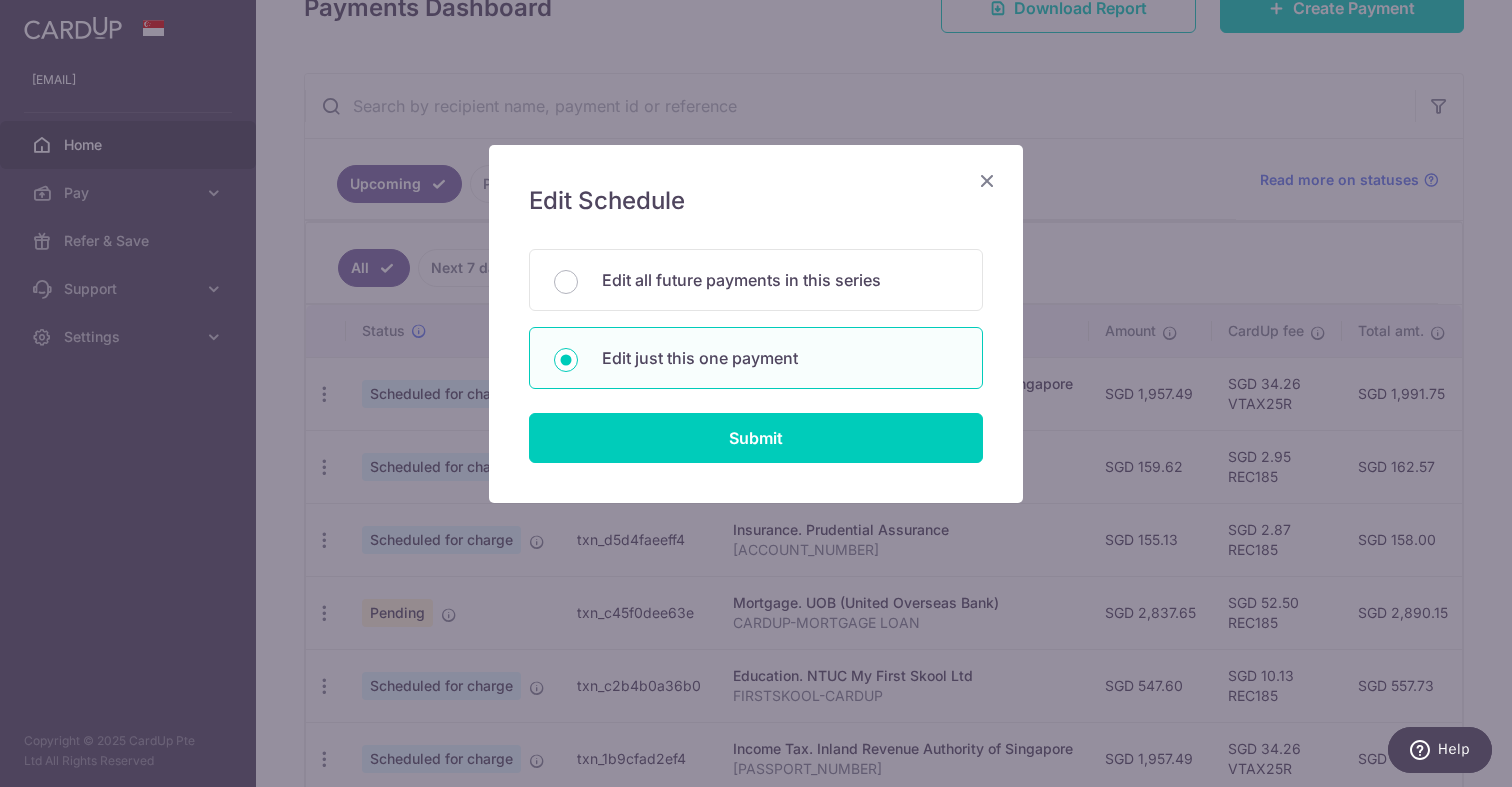 click at bounding box center (987, 180) 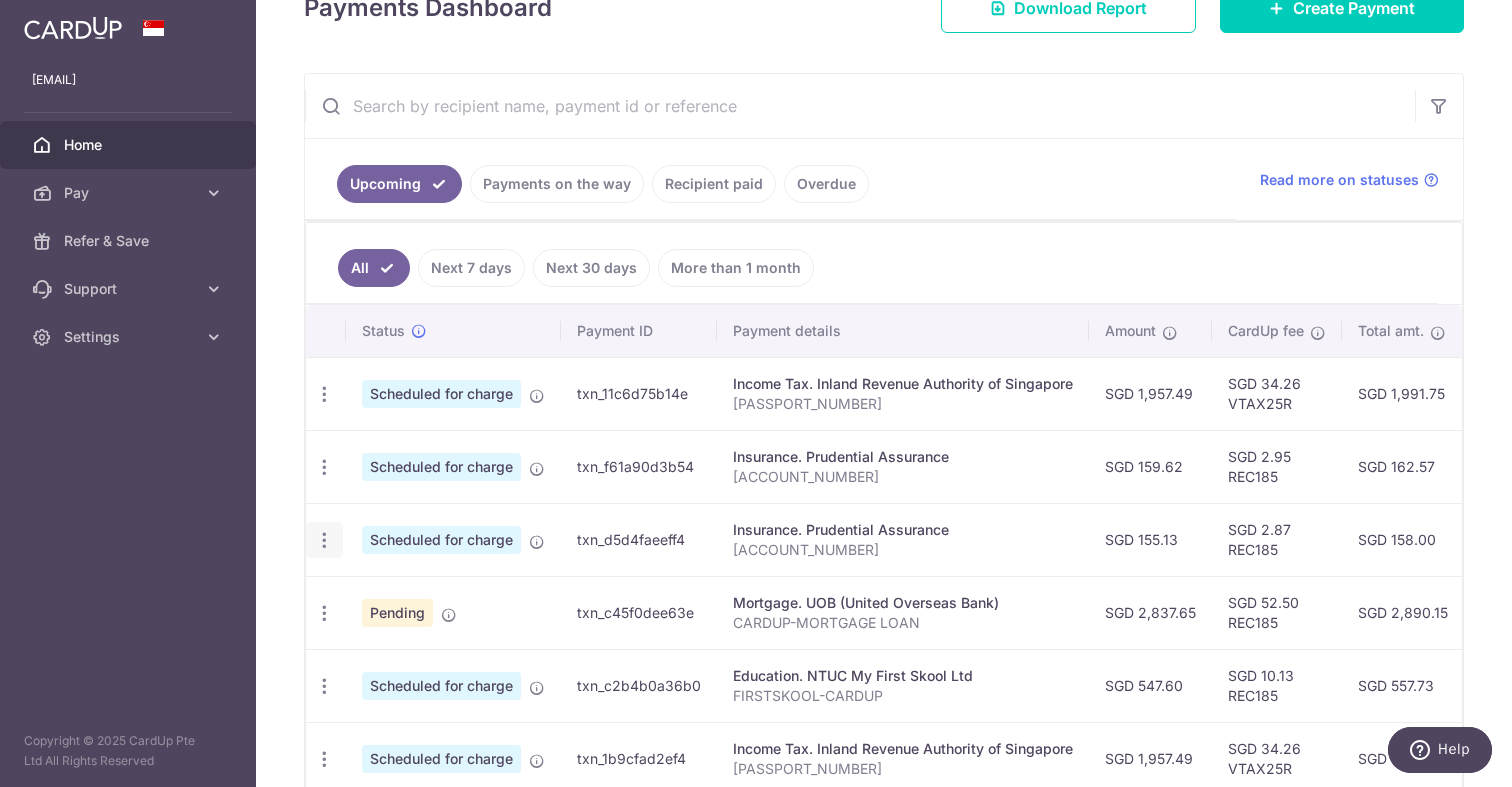 click on "Update payment
Cancel payment" at bounding box center (324, 540) 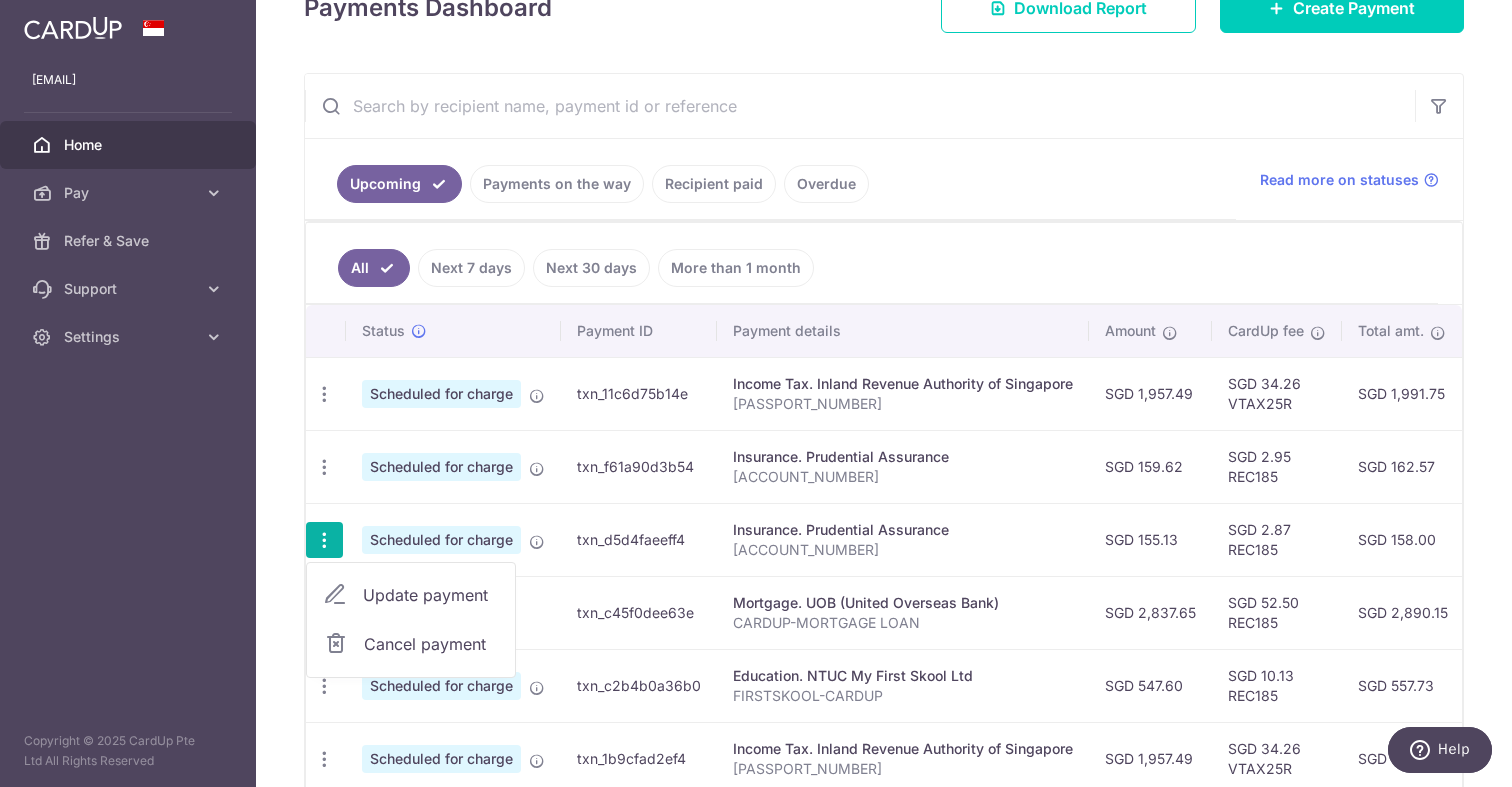 click on "Update payment" at bounding box center (431, 595) 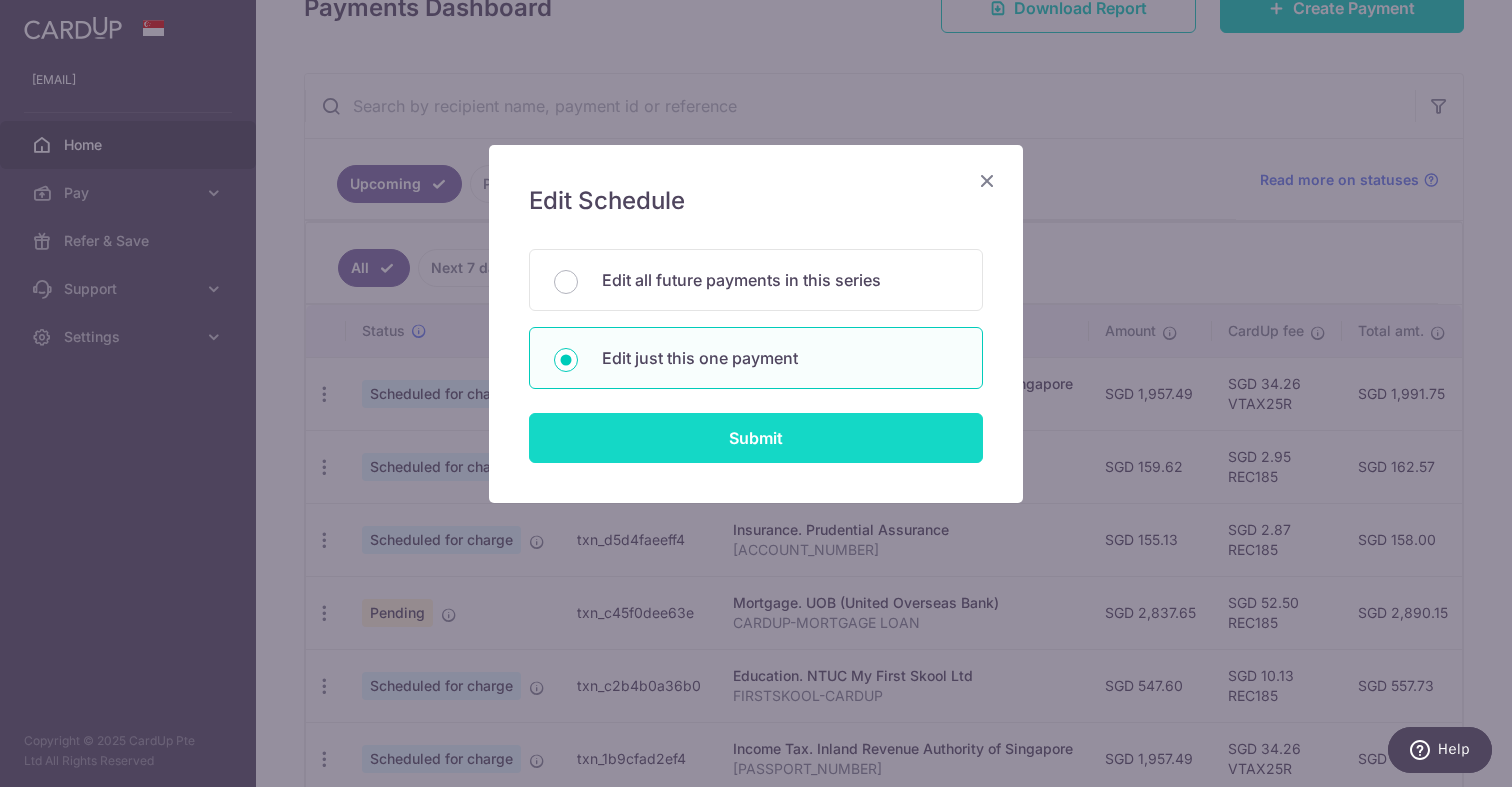 click on "Submit" at bounding box center [756, 438] 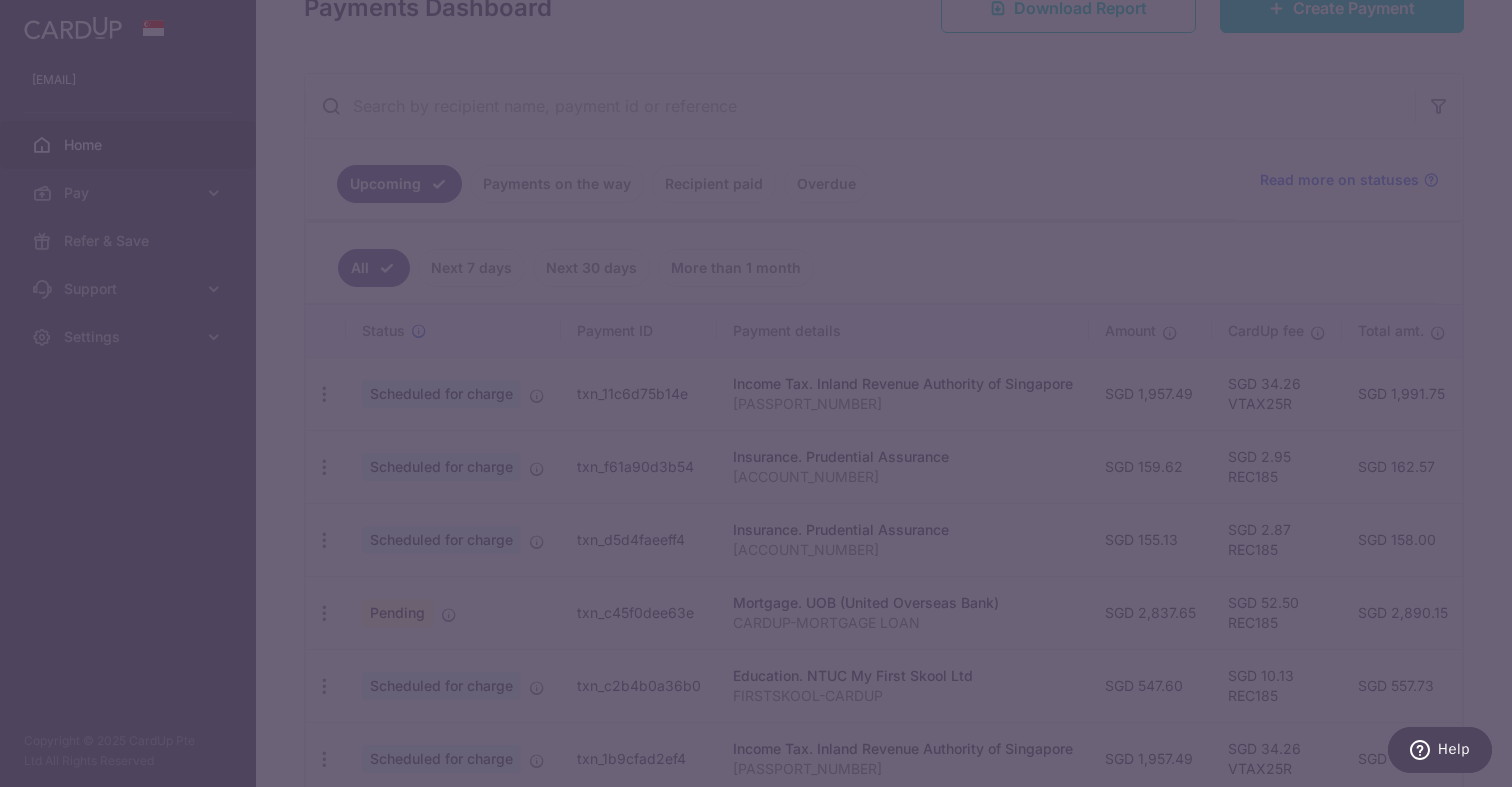 type on "REC185" 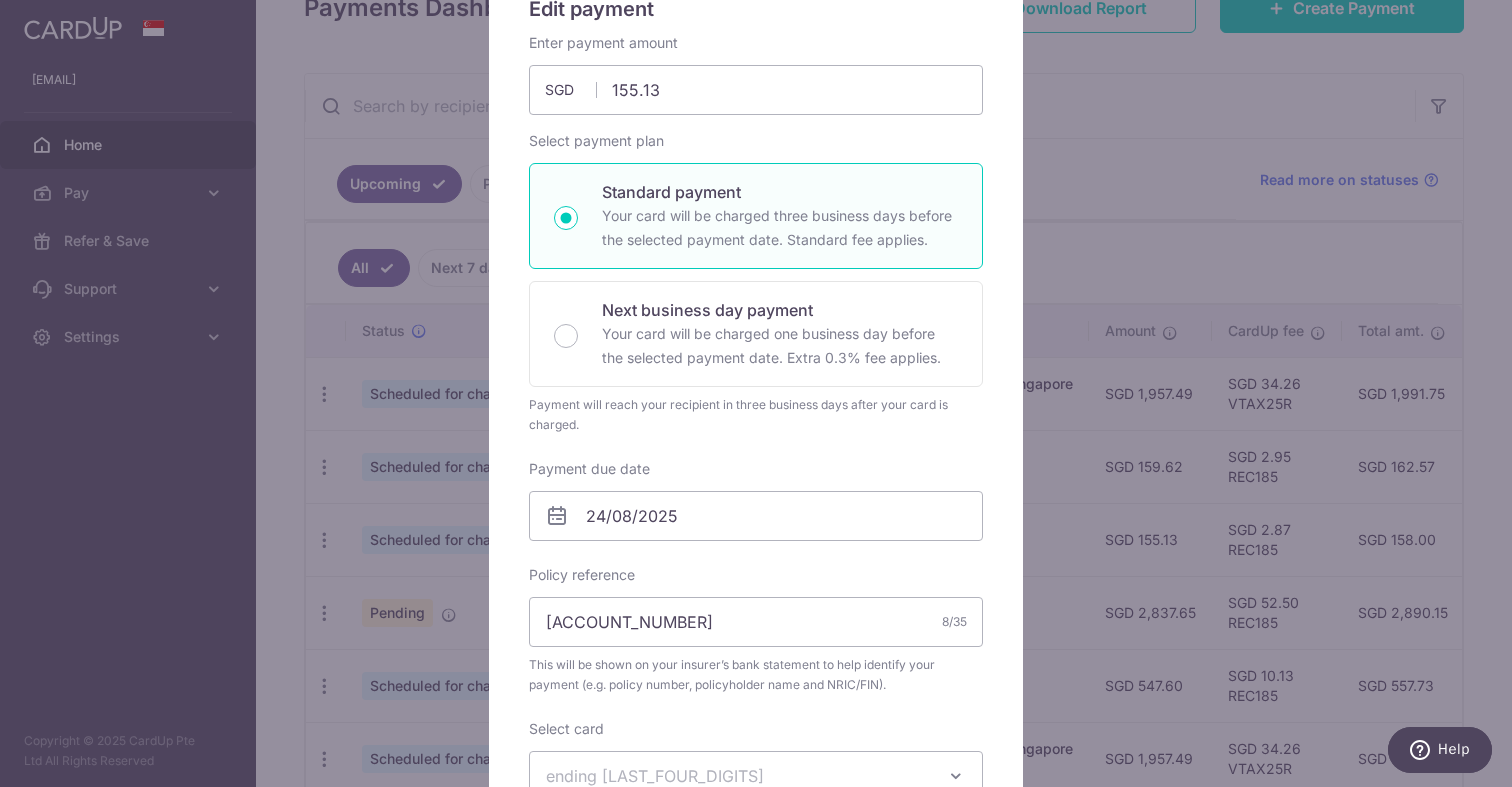 scroll, scrollTop: 0, scrollLeft: 0, axis: both 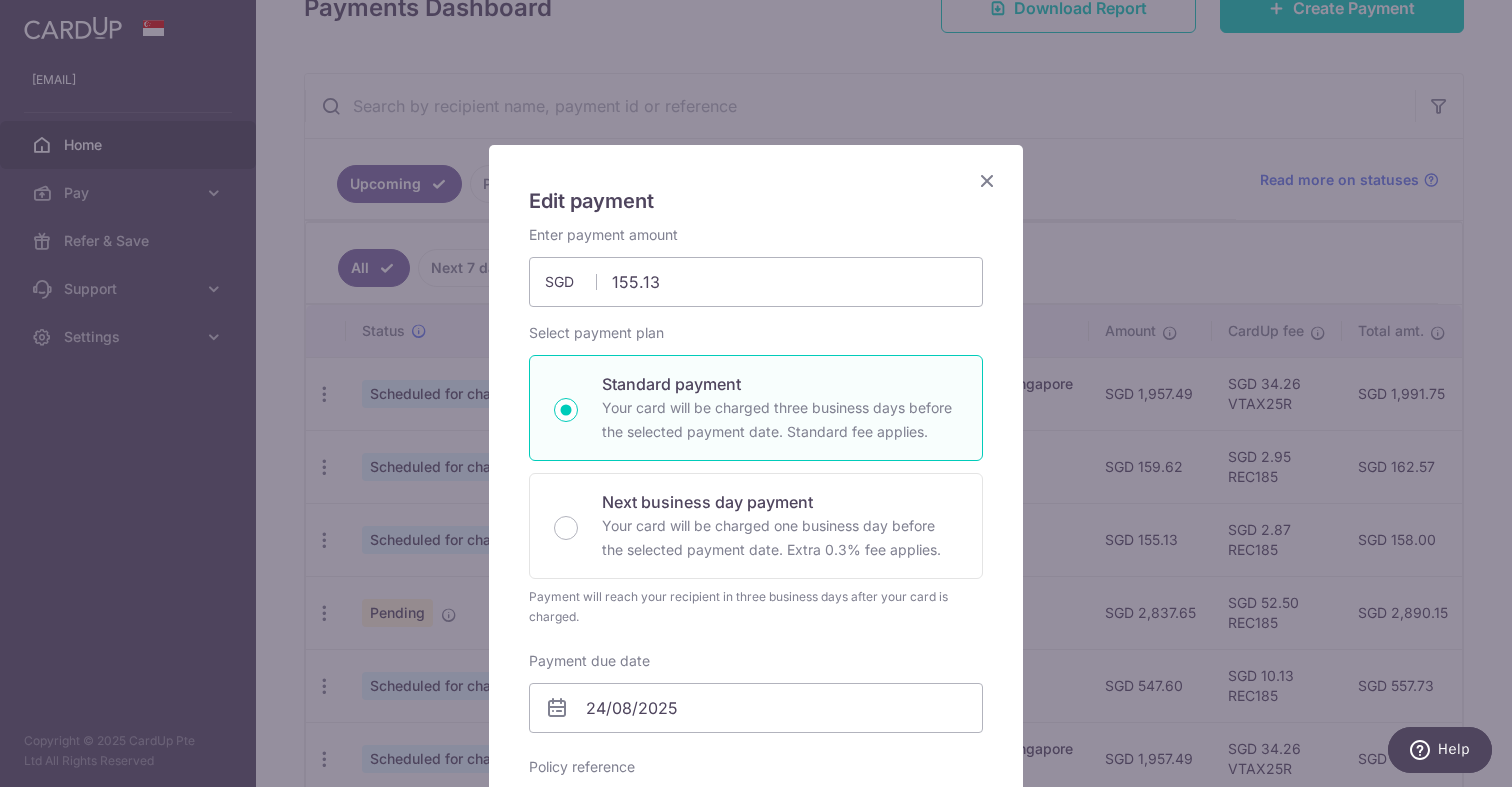 click on "Edit payment
By clicking apply,  you will make changes to all   payments to  Prudential Assurance  scheduled from
.
By clicking below, you confirm you are editing this payment to  Prudential Assurance  on
[DATE] .
155.13 155.13" at bounding box center [756, 810] 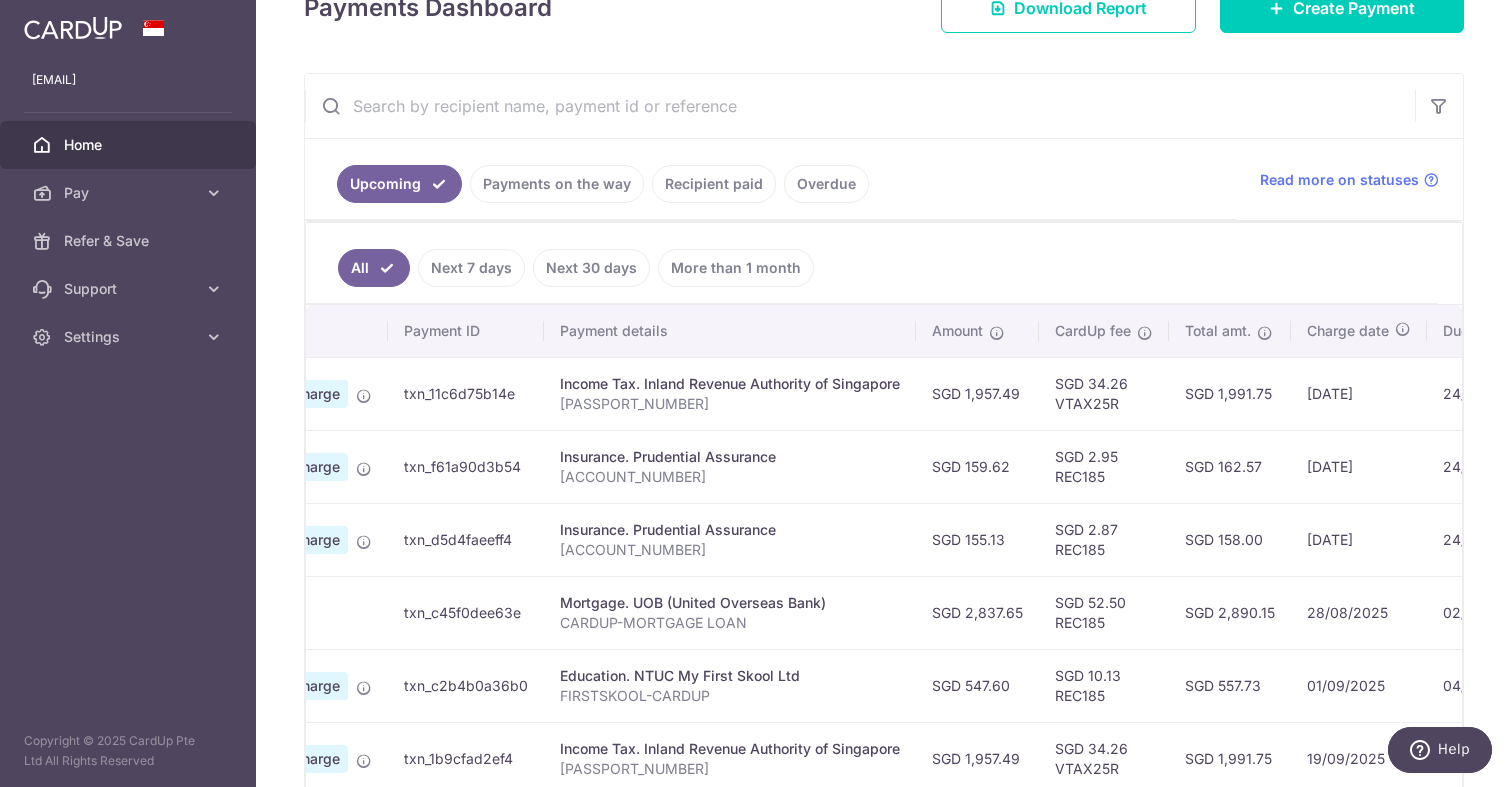 scroll, scrollTop: 0, scrollLeft: 402, axis: horizontal 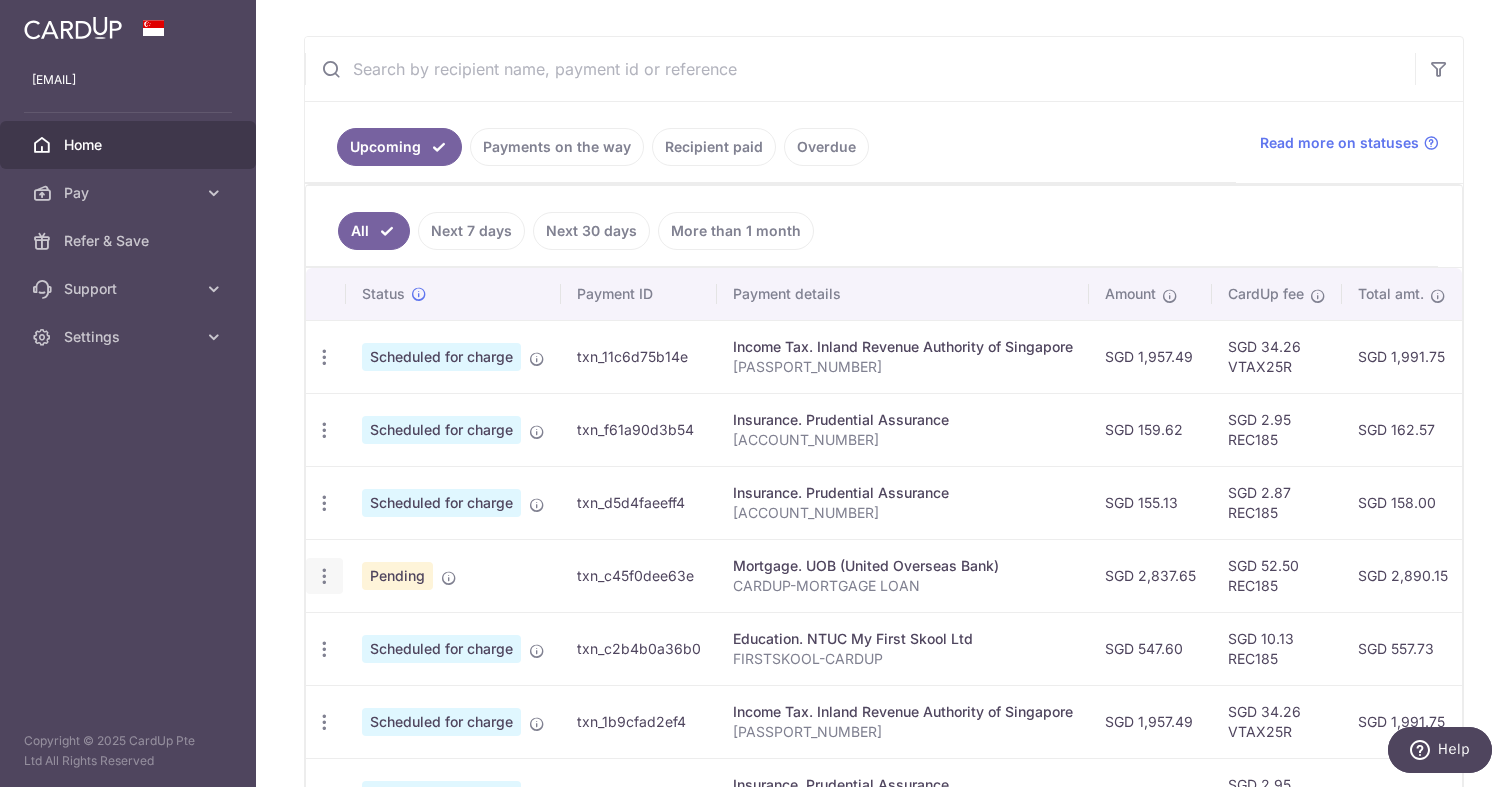 click at bounding box center [324, 357] 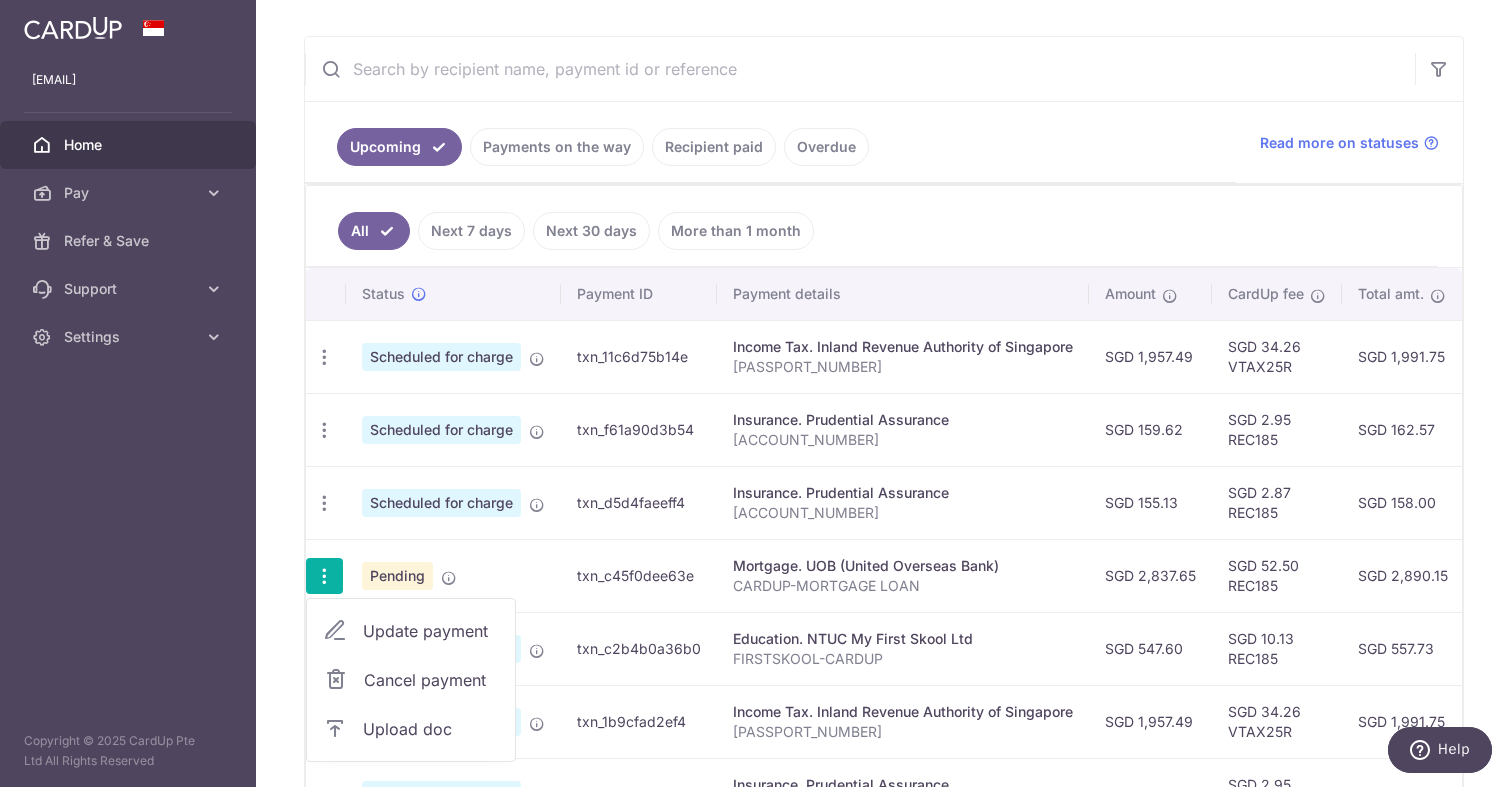 scroll, scrollTop: 357, scrollLeft: 0, axis: vertical 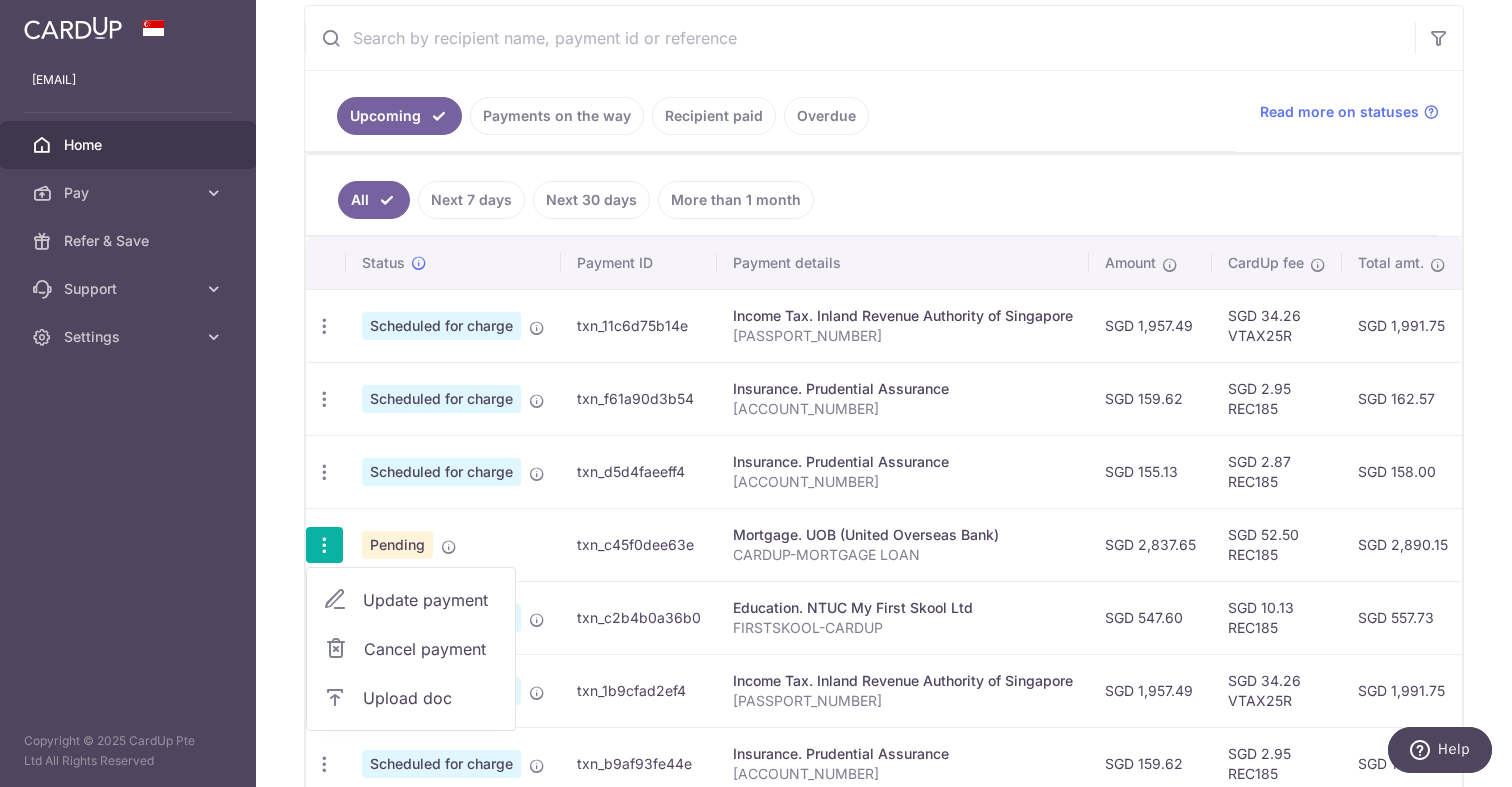 click on "Cancel payment" at bounding box center (431, 649) 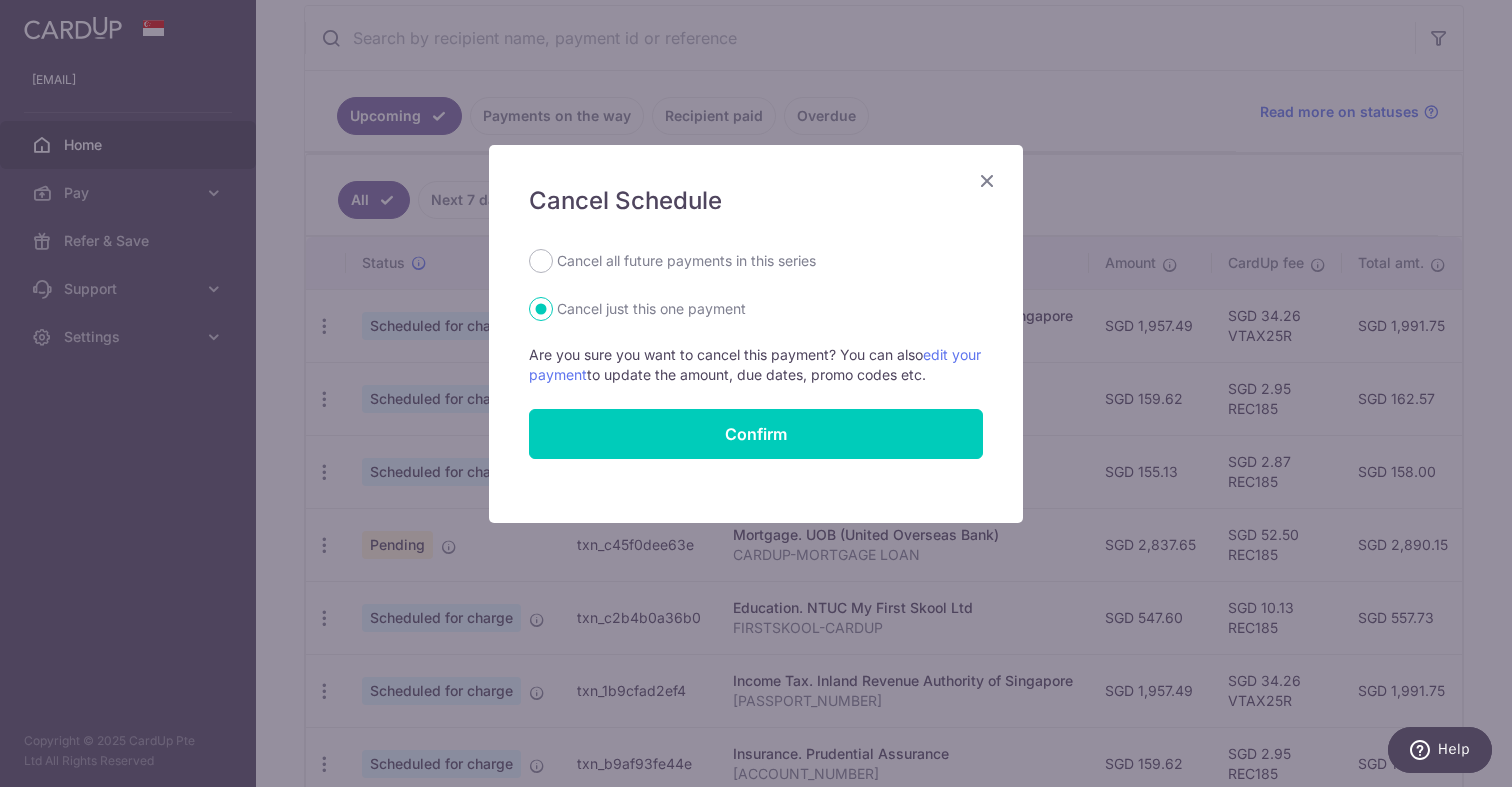 click on "Cancel all future payments in this series" at bounding box center (686, 261) 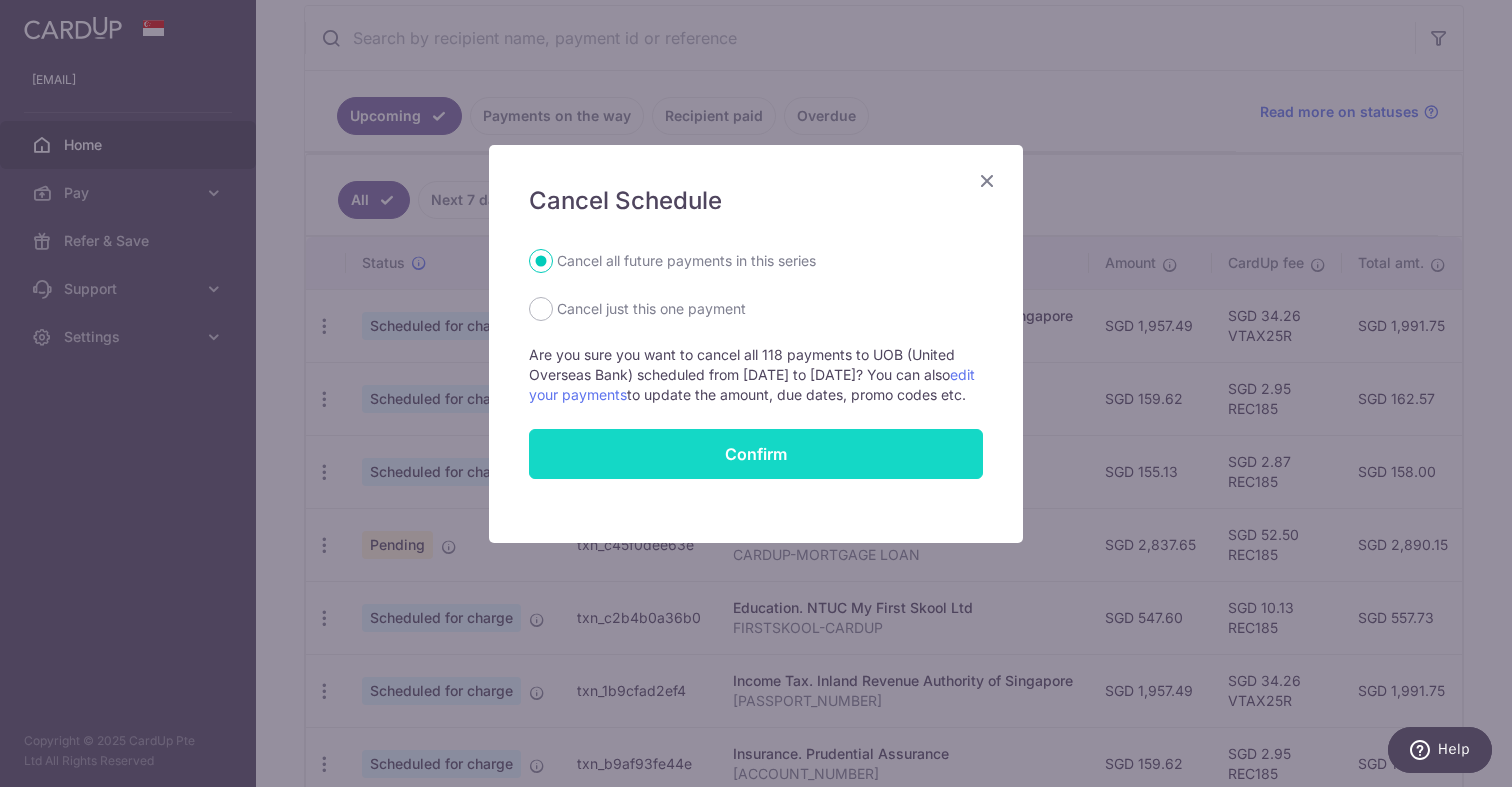 click on "Confirm" at bounding box center (756, 454) 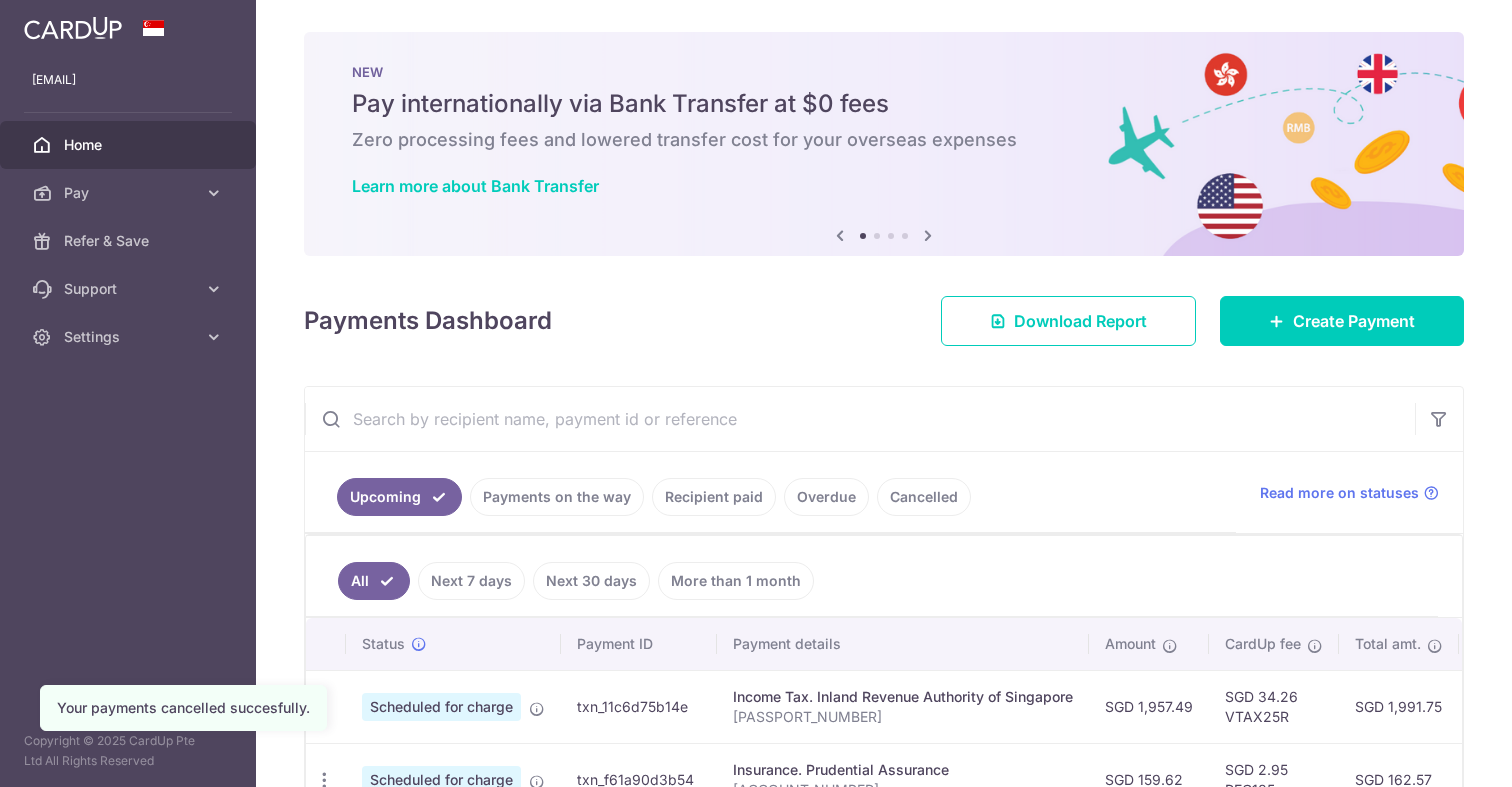 scroll, scrollTop: 0, scrollLeft: 0, axis: both 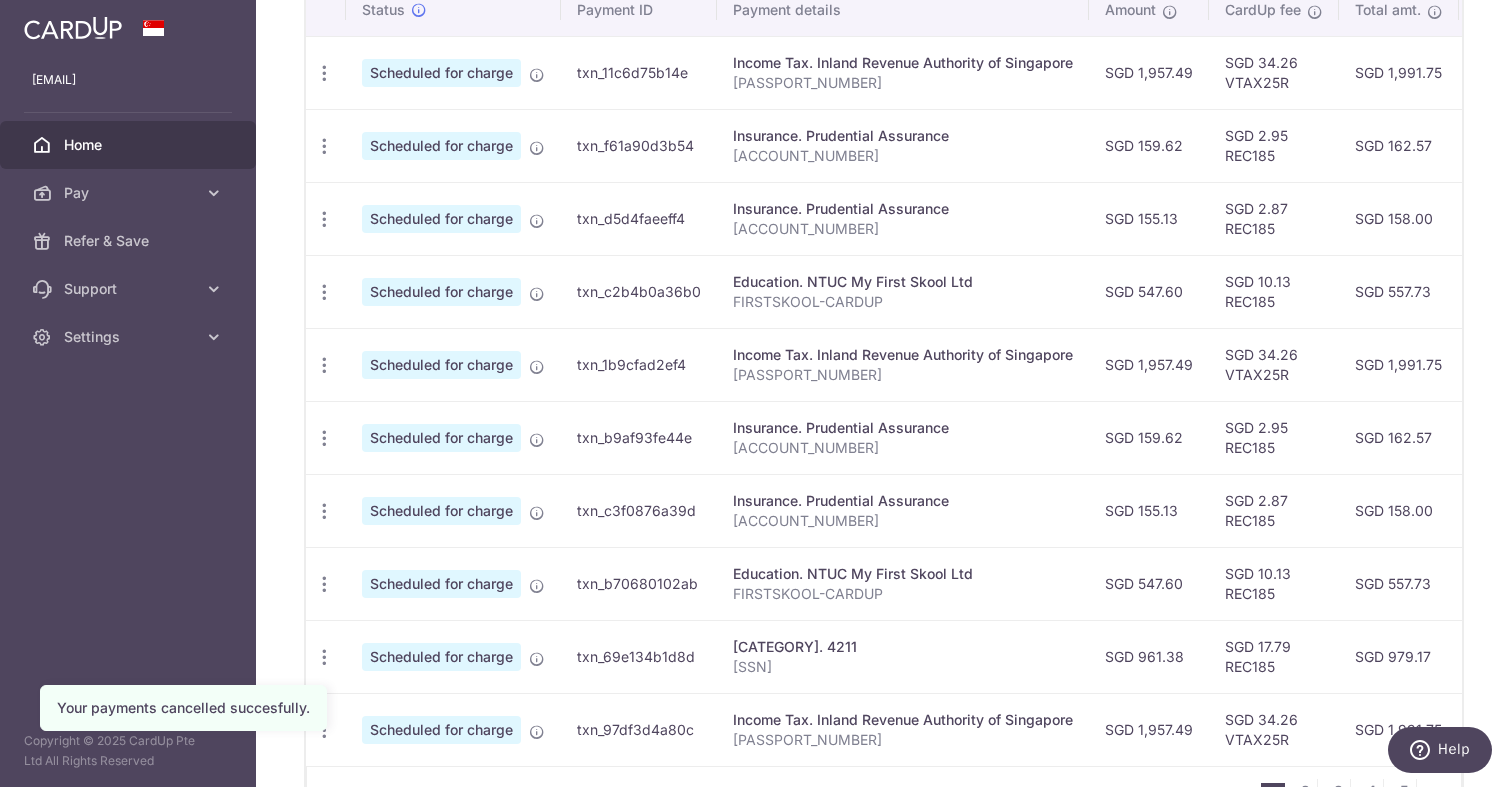 drag, startPoint x: 729, startPoint y: 280, endPoint x: 988, endPoint y: 291, distance: 259.2335 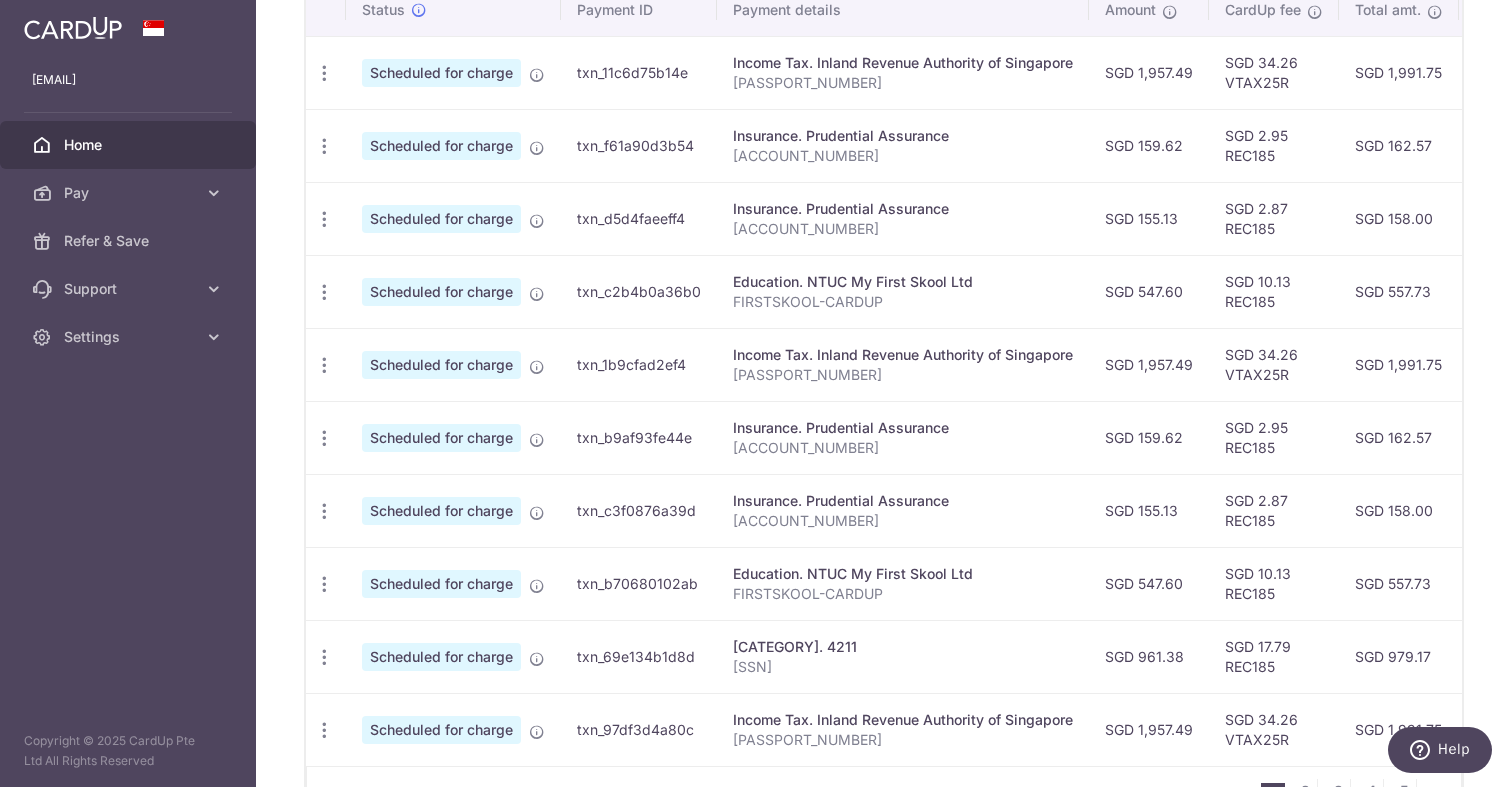 click on "SGD 547.60" at bounding box center [1149, 291] 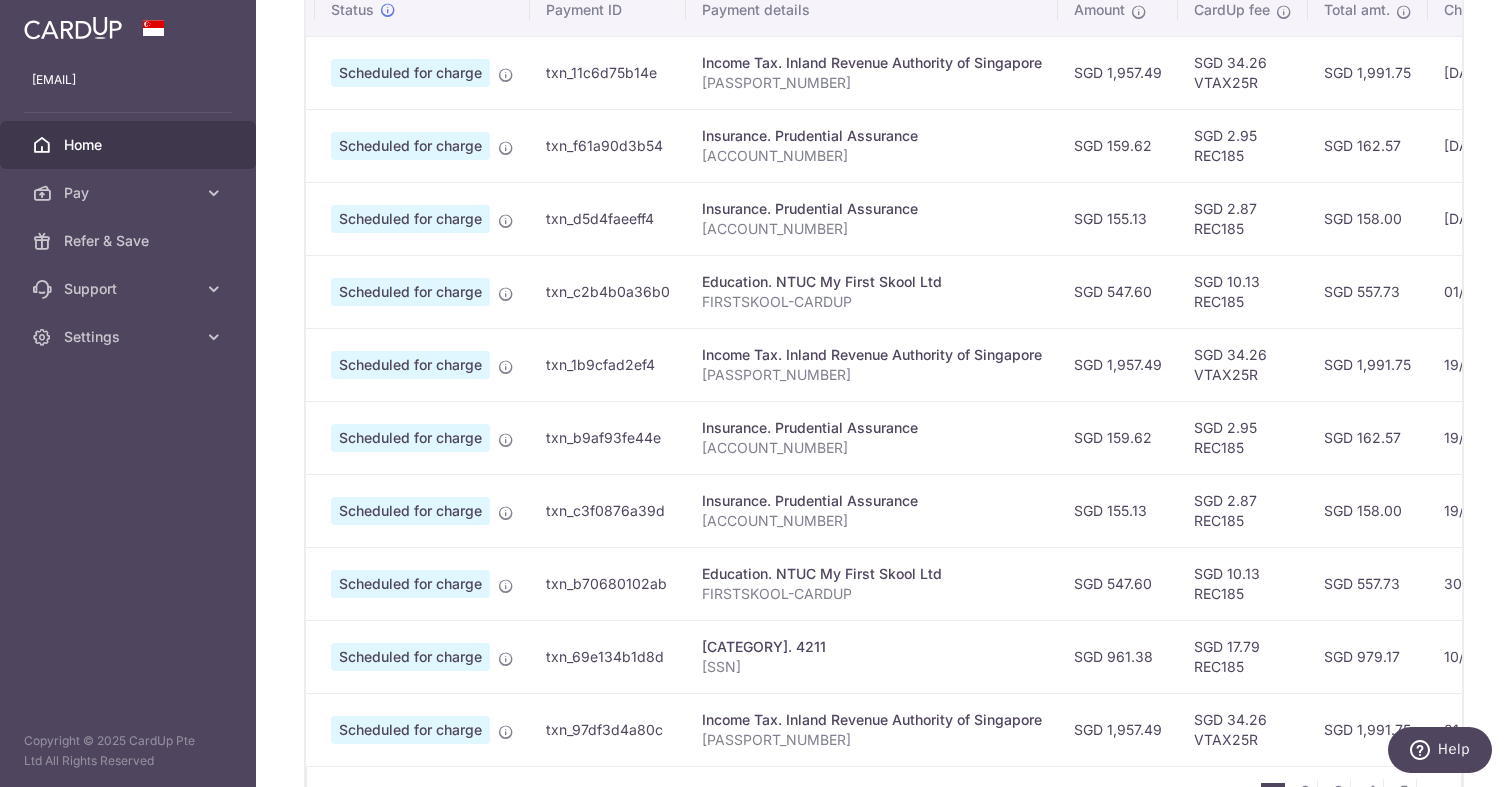 scroll, scrollTop: 0, scrollLeft: 50, axis: horizontal 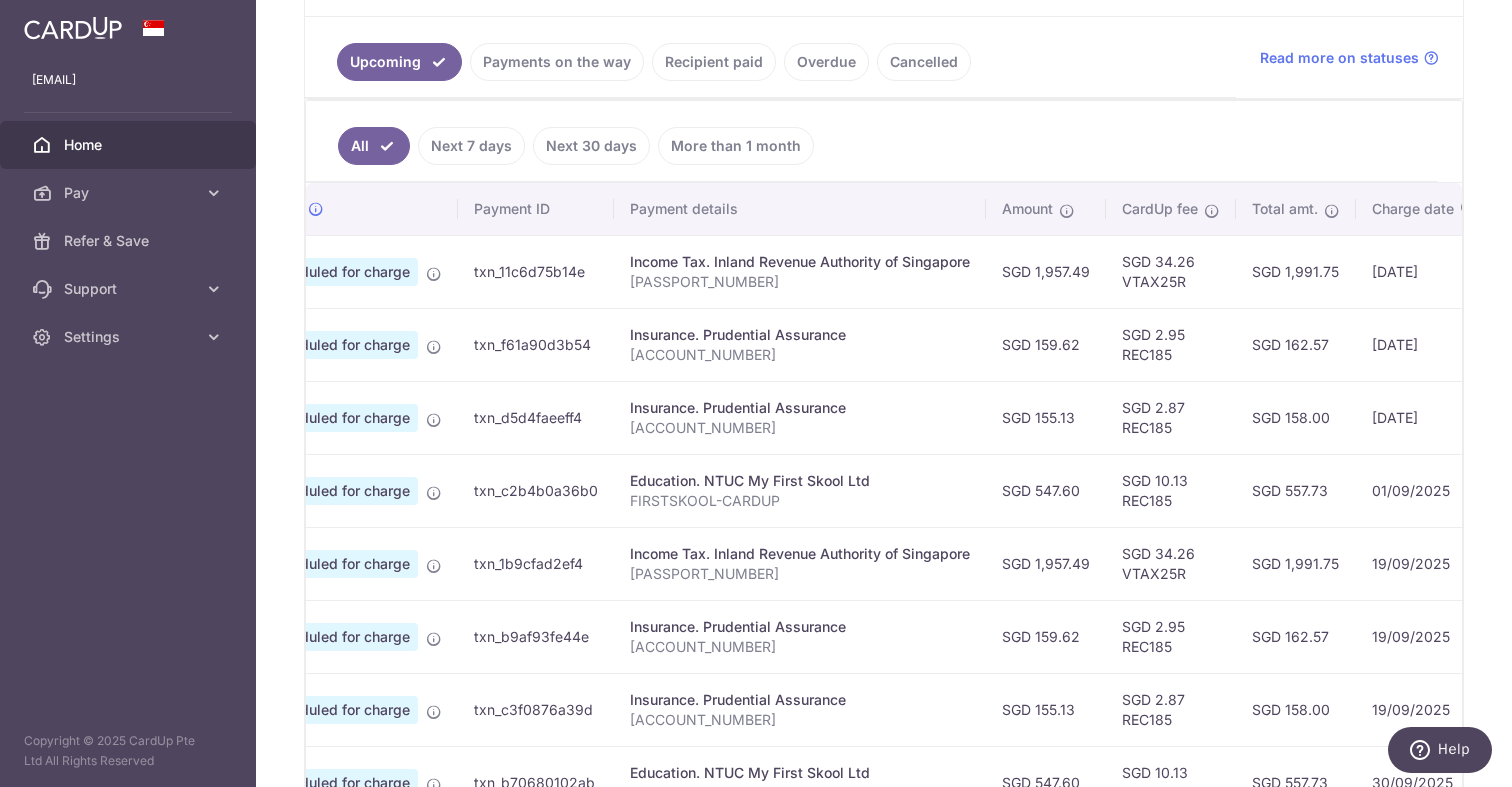 drag, startPoint x: 1272, startPoint y: 492, endPoint x: 1335, endPoint y: 491, distance: 63.007935 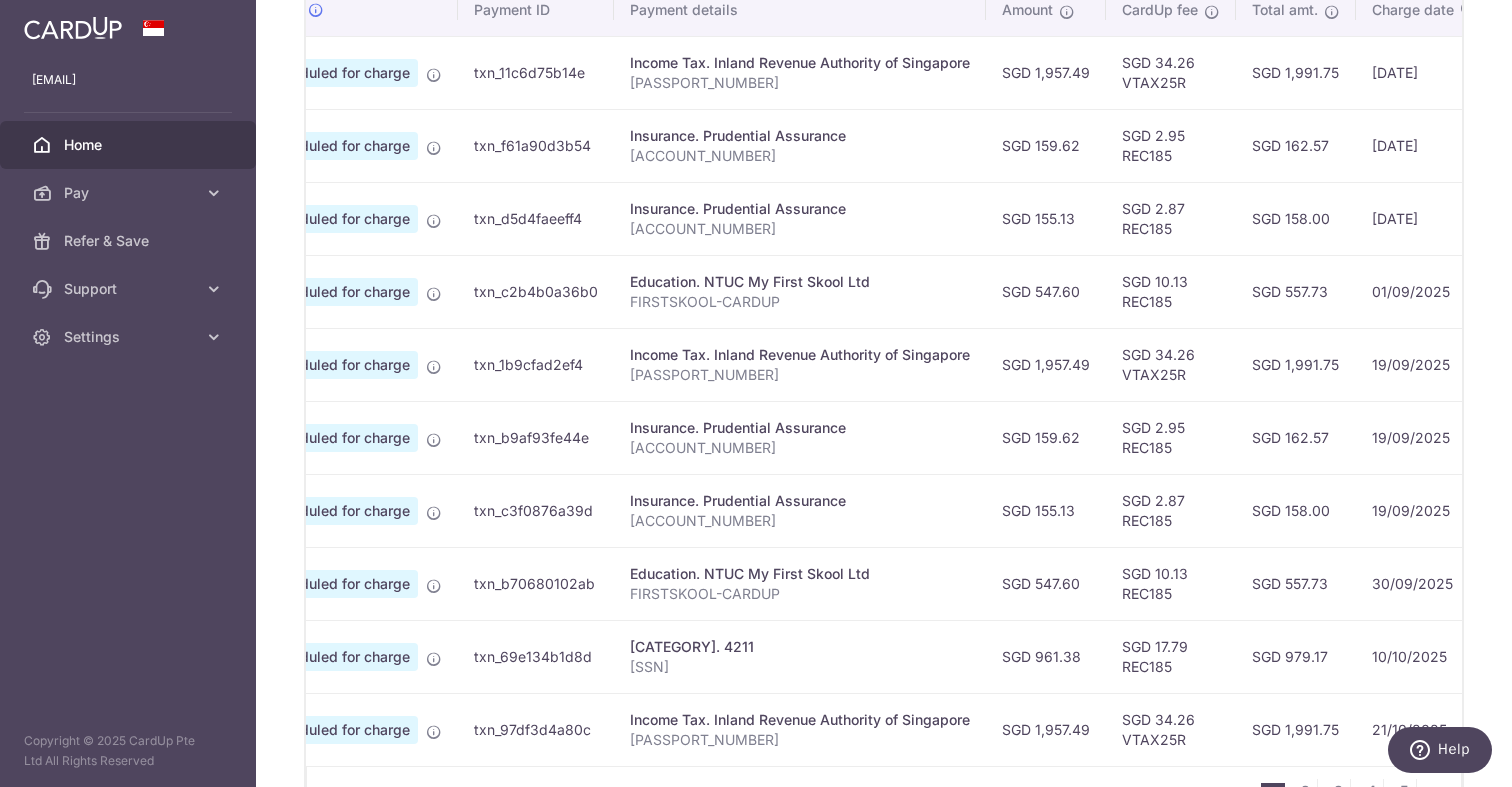 scroll, scrollTop: 665, scrollLeft: 0, axis: vertical 